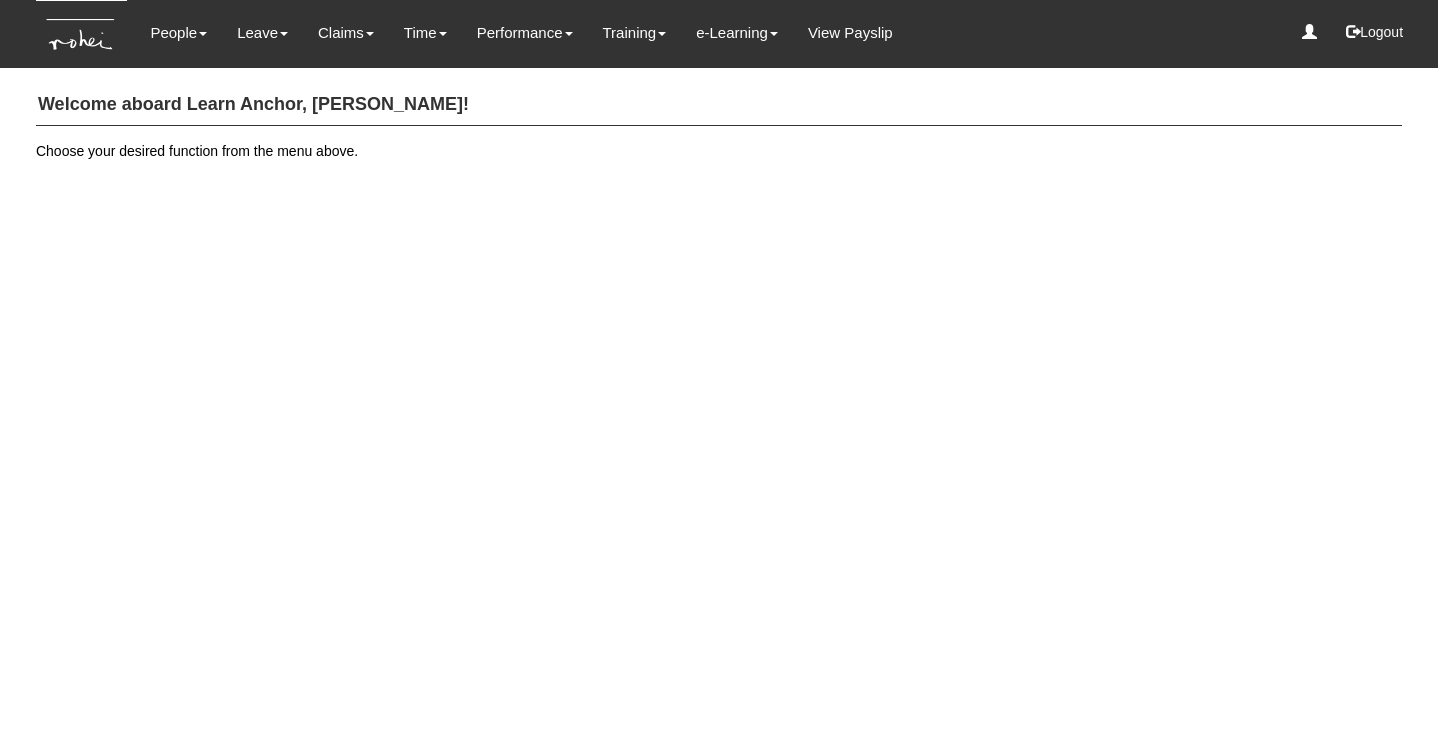 scroll, scrollTop: 0, scrollLeft: 0, axis: both 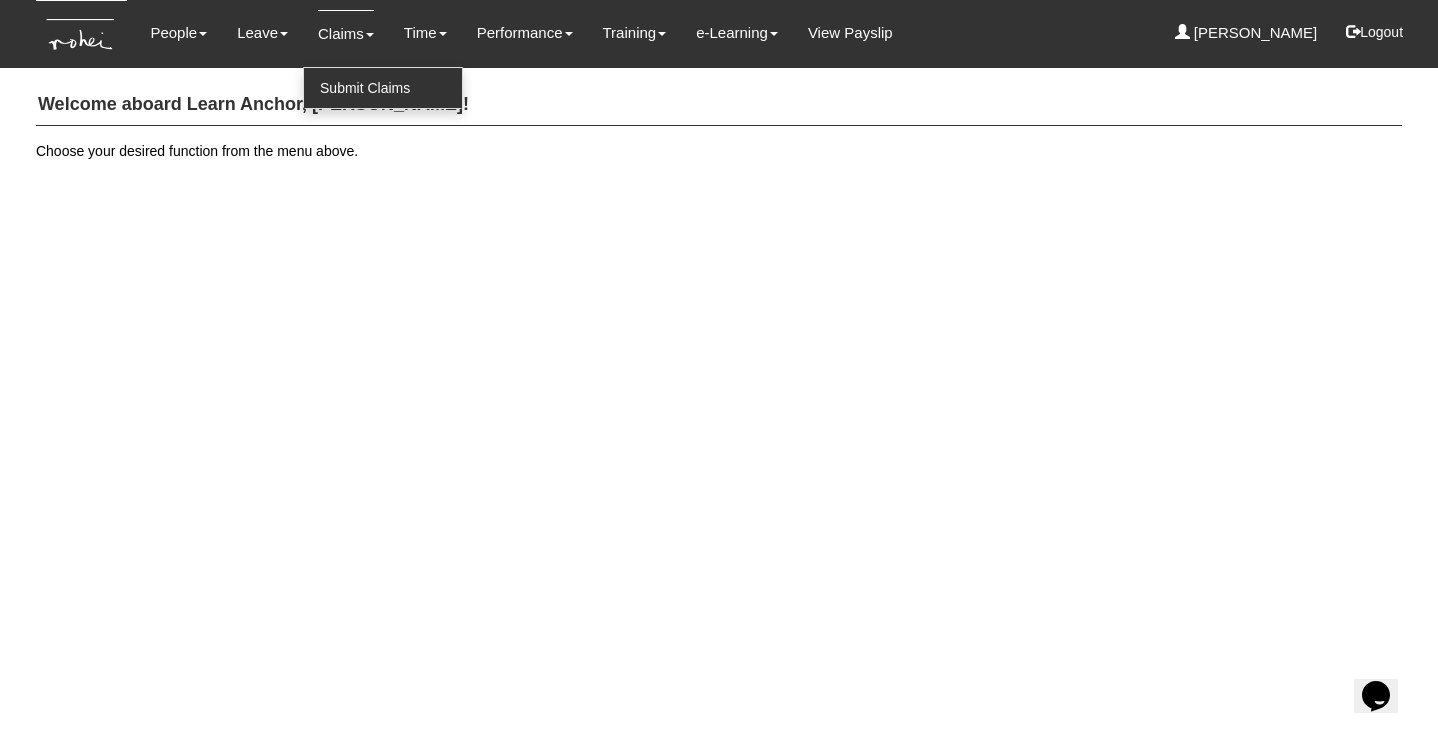 click on "Submit Claims" at bounding box center [383, 88] 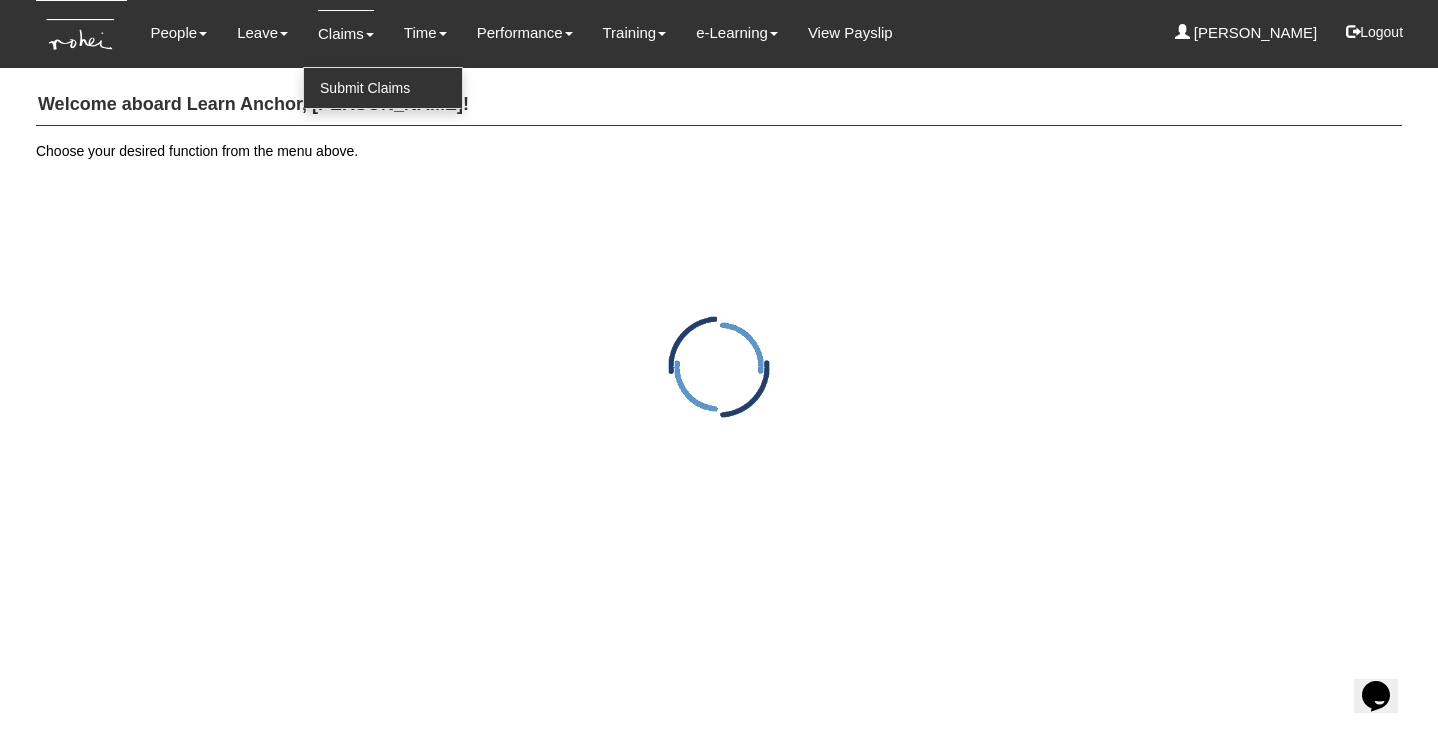 click on "Submit Claims" at bounding box center (383, 88) 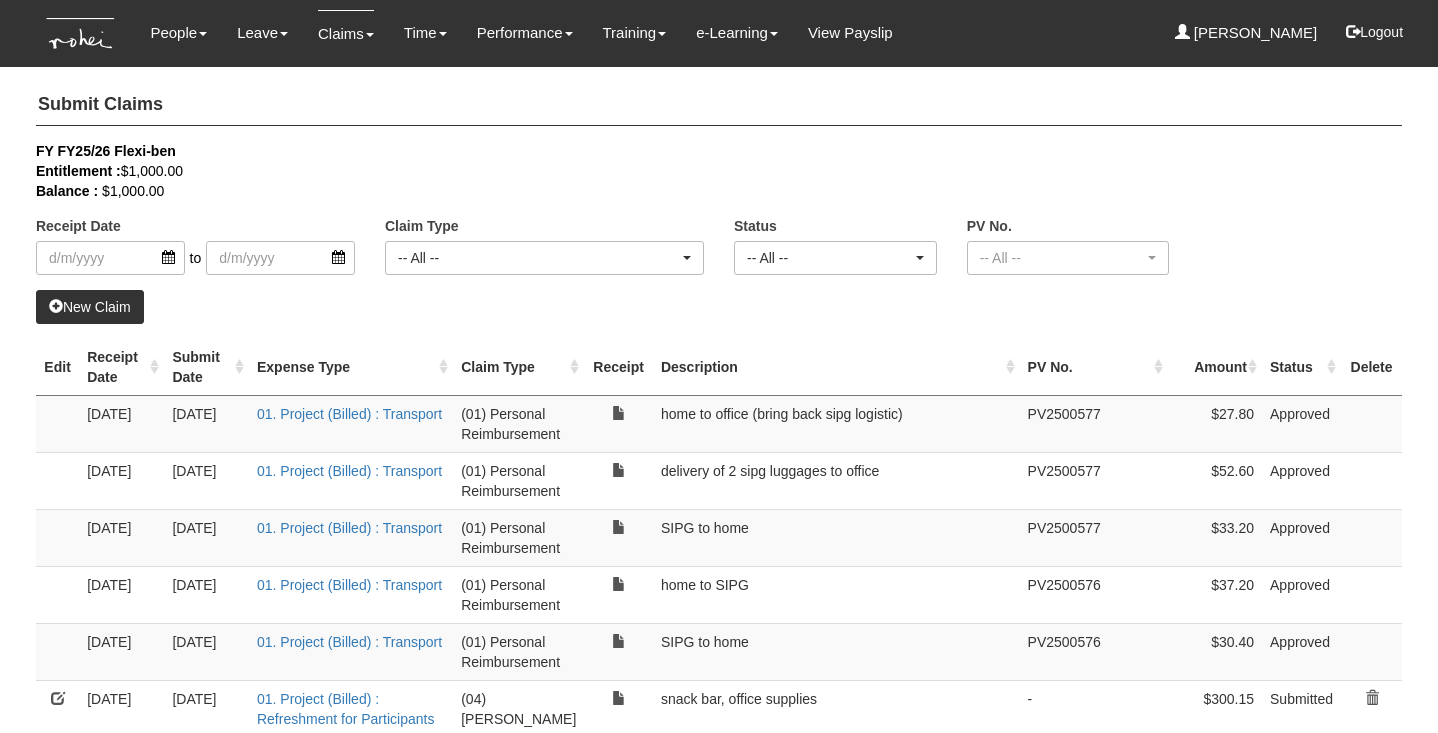 select on "50" 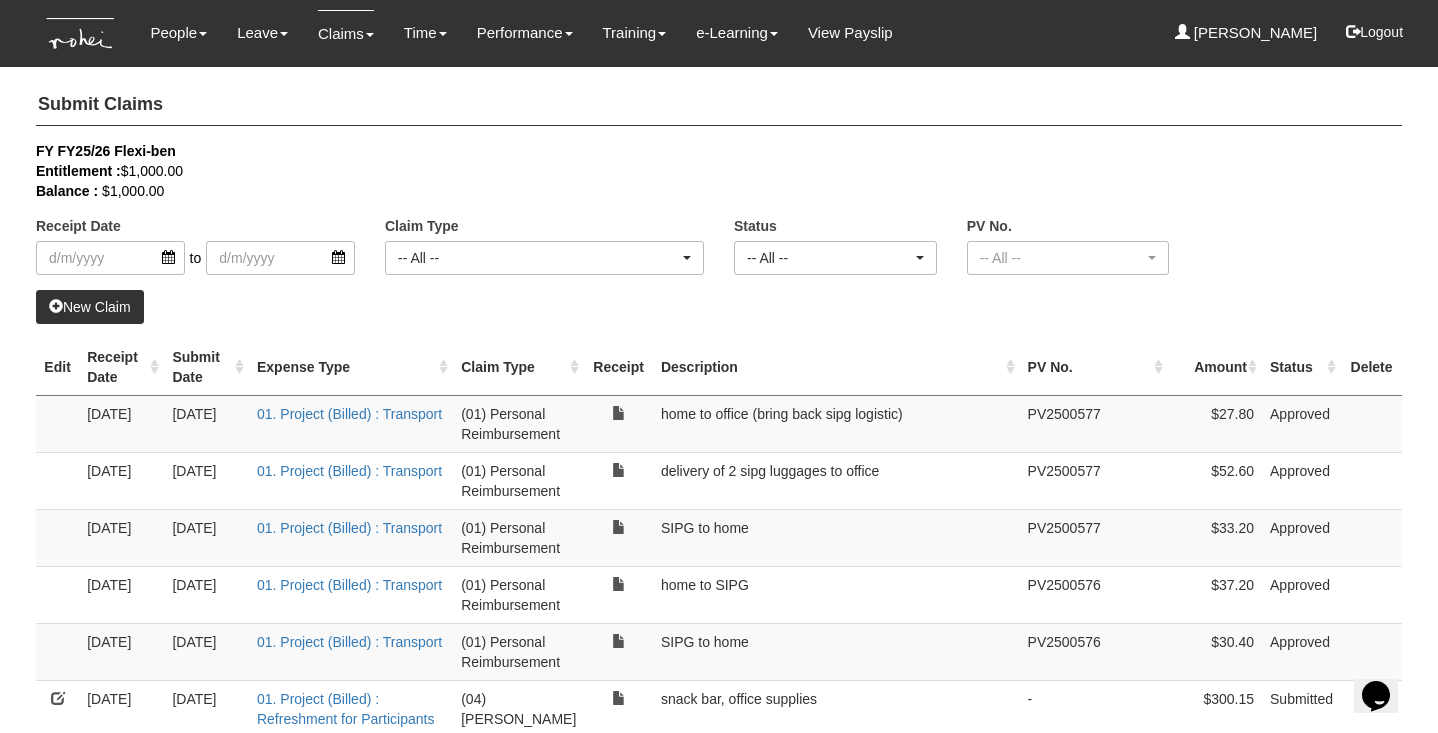 scroll, scrollTop: 0, scrollLeft: 0, axis: both 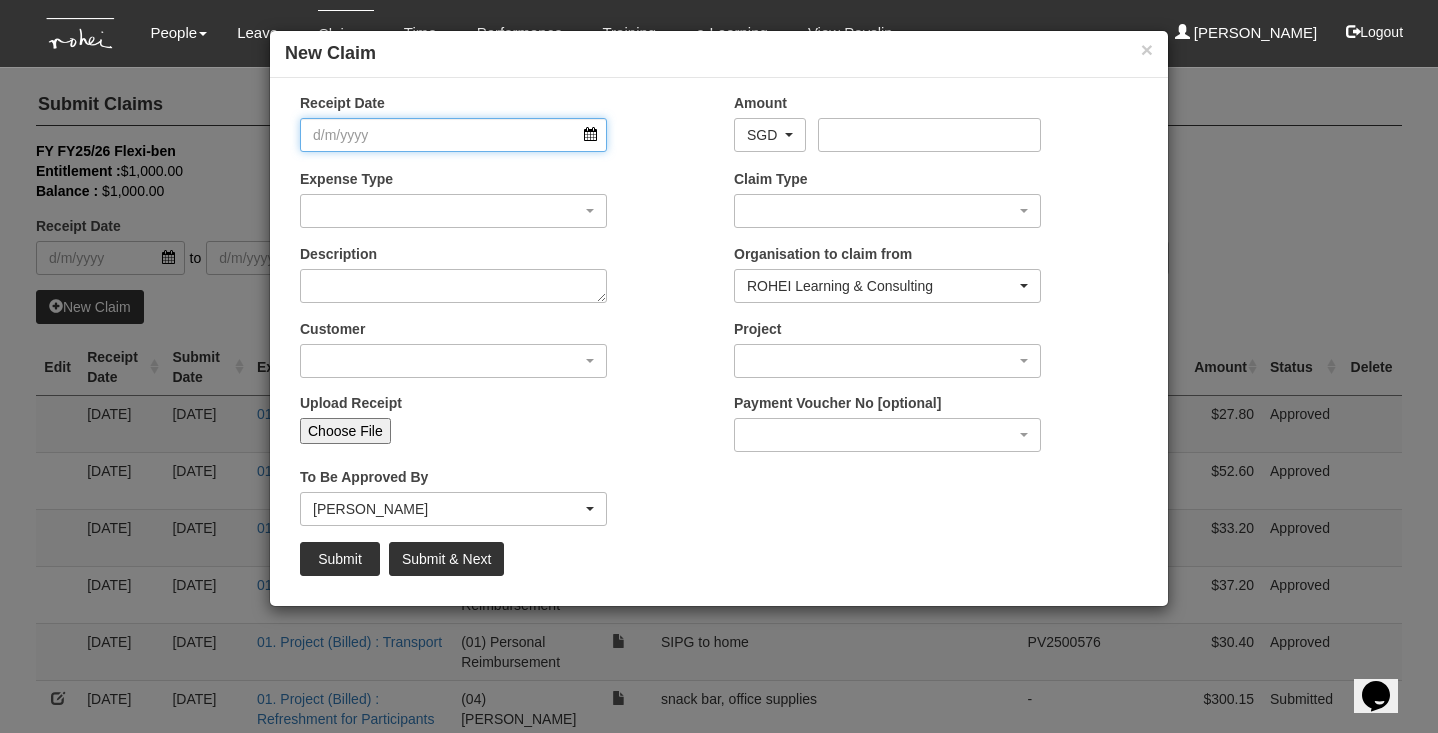 click on "Receipt Date" at bounding box center [453, 135] 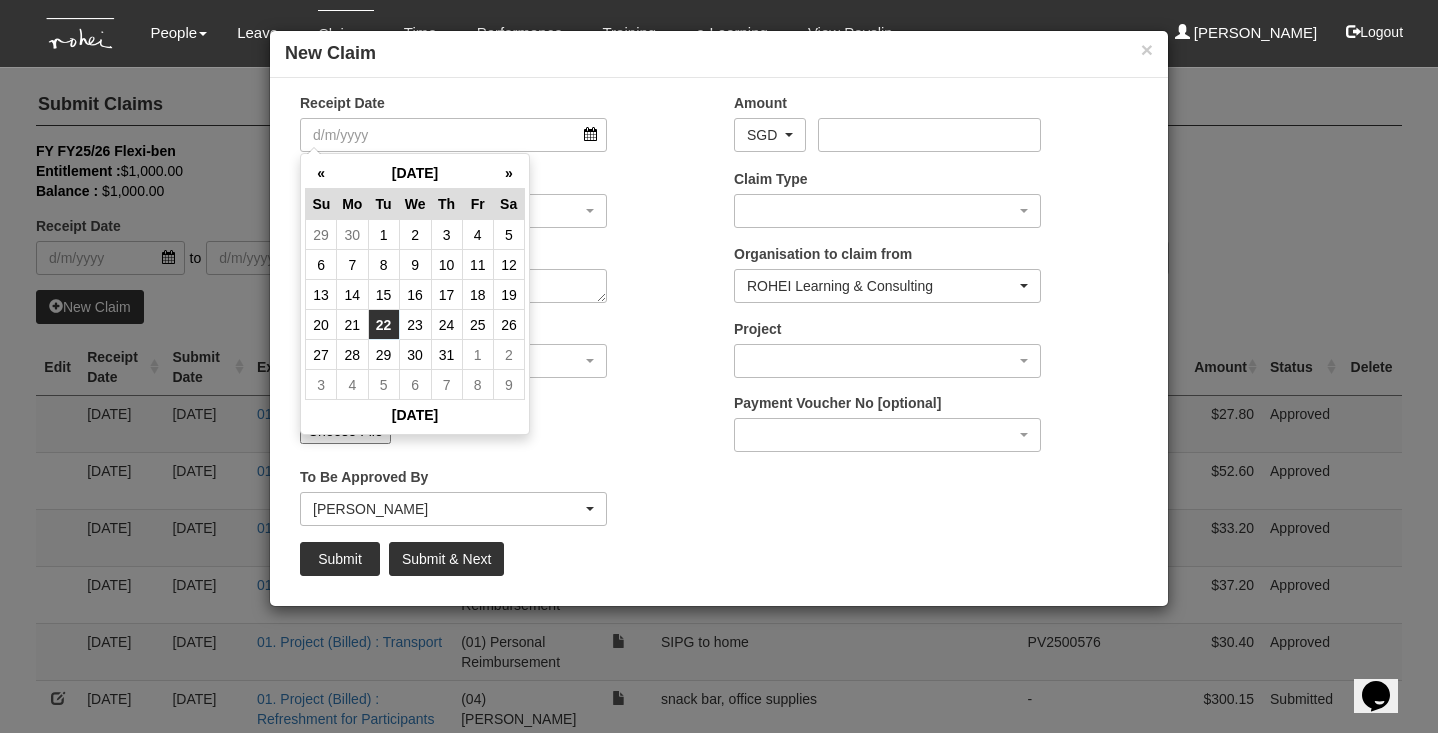 click on "22" at bounding box center [383, 325] 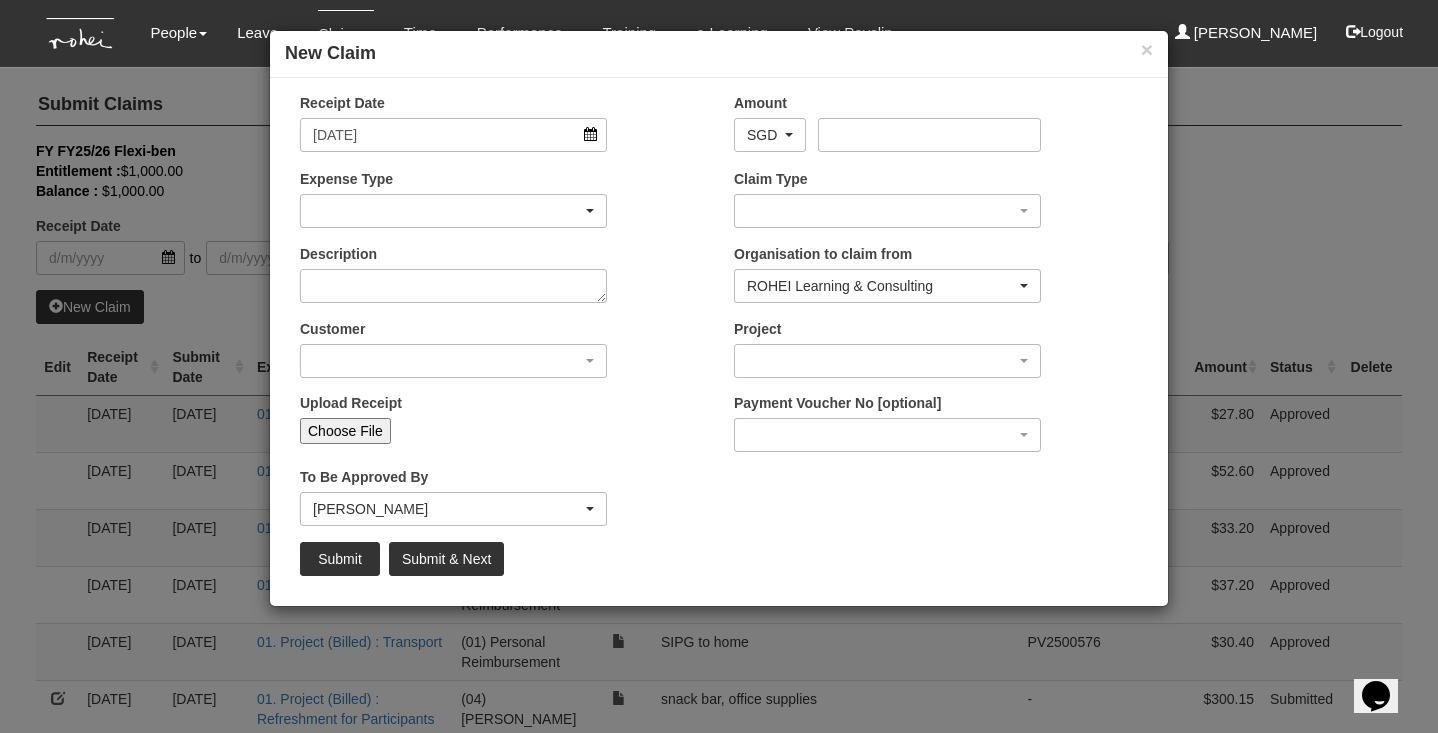click at bounding box center [453, 211] 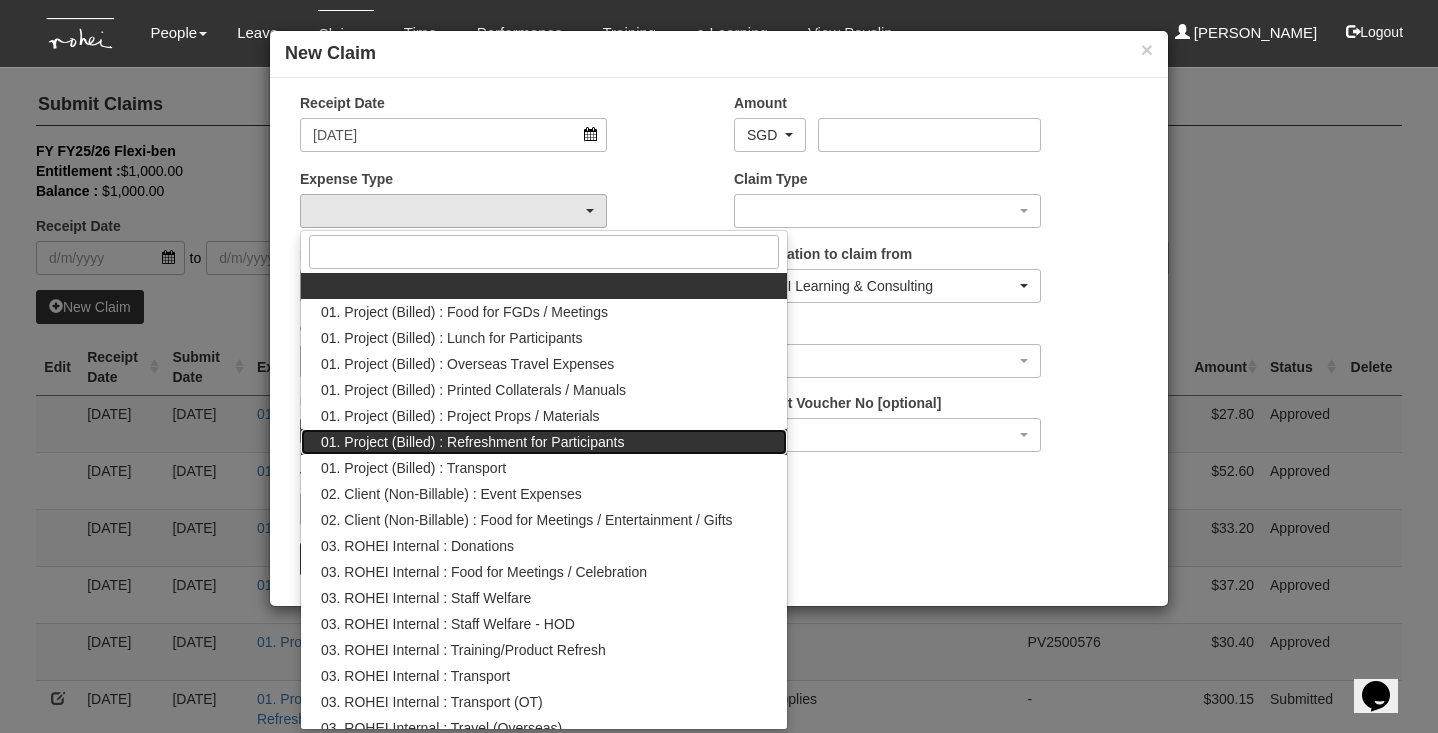 click on "01. Project (Billed) : Refreshment for Participants" at bounding box center (472, 442) 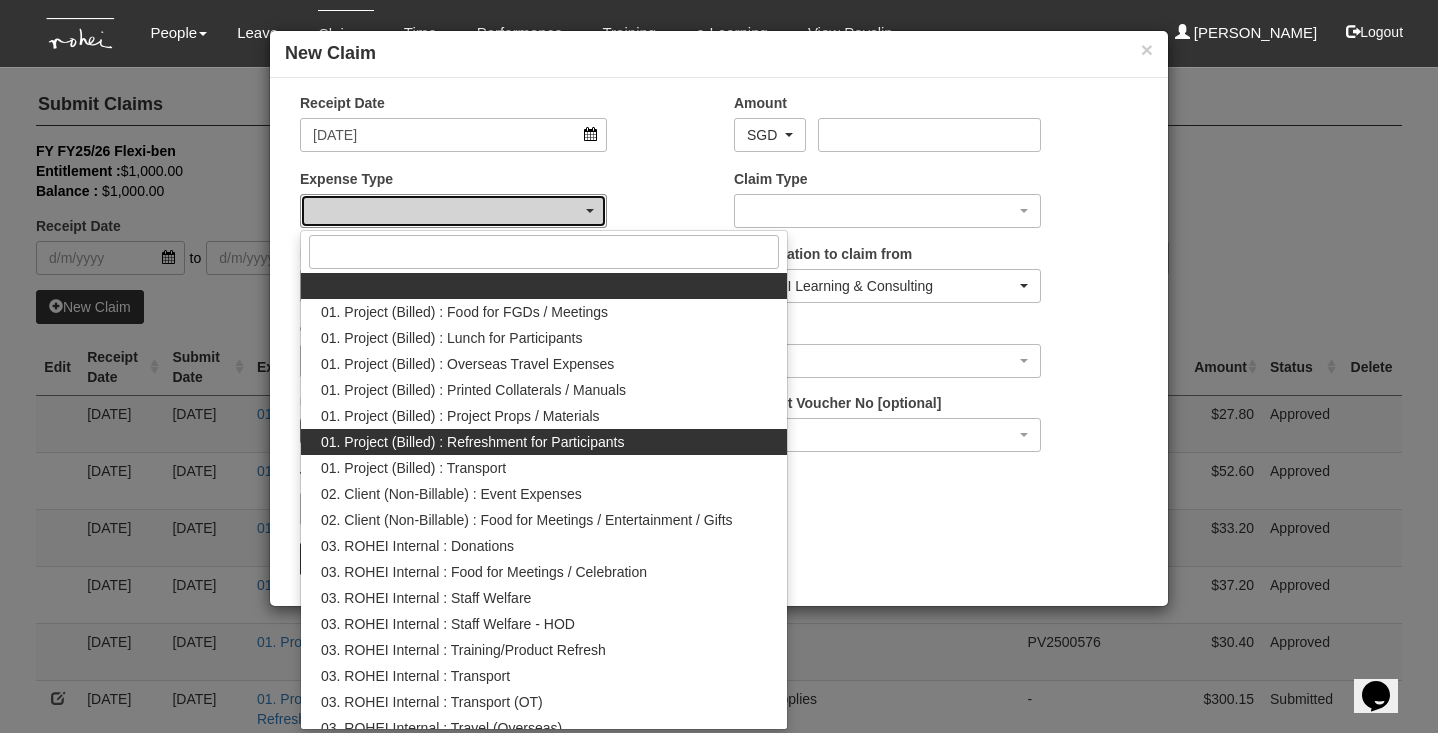 select on "133" 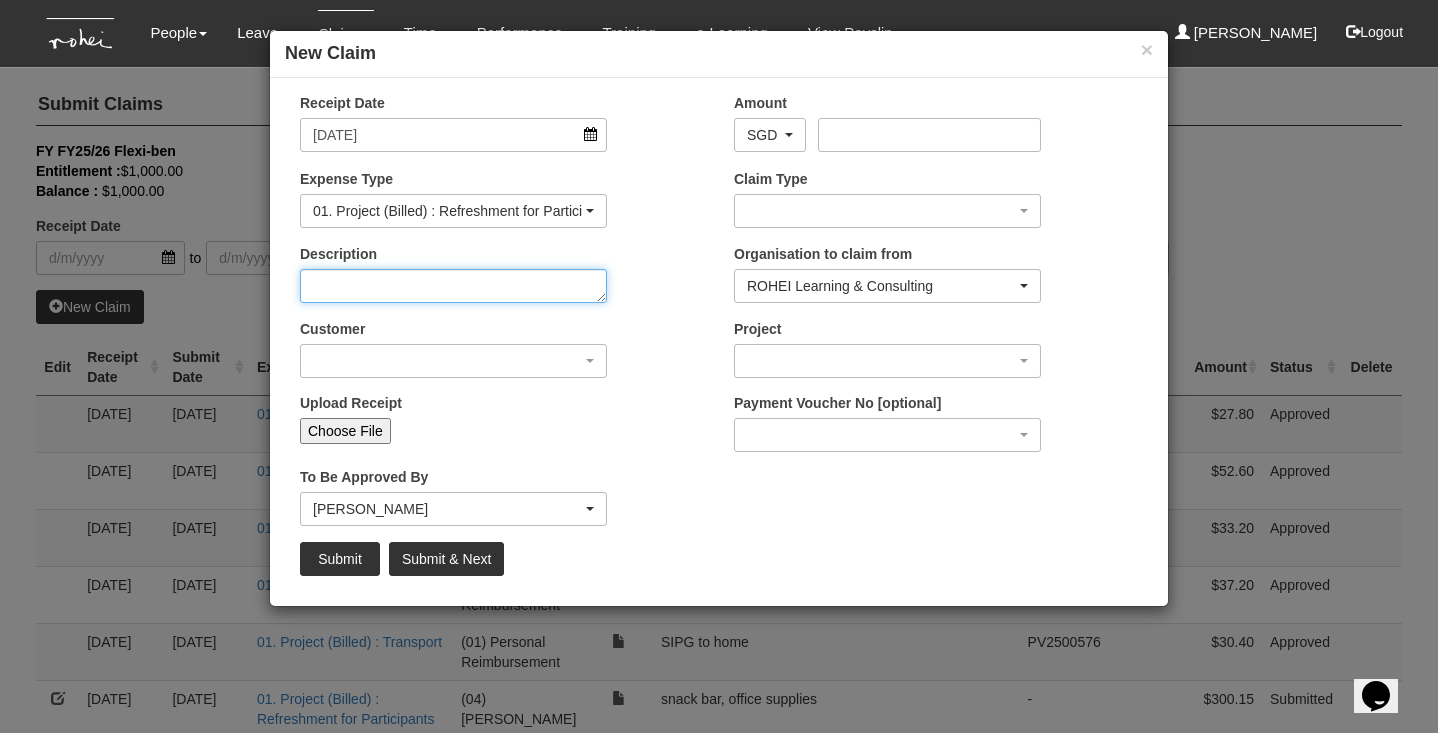 click on "Description" at bounding box center [453, 286] 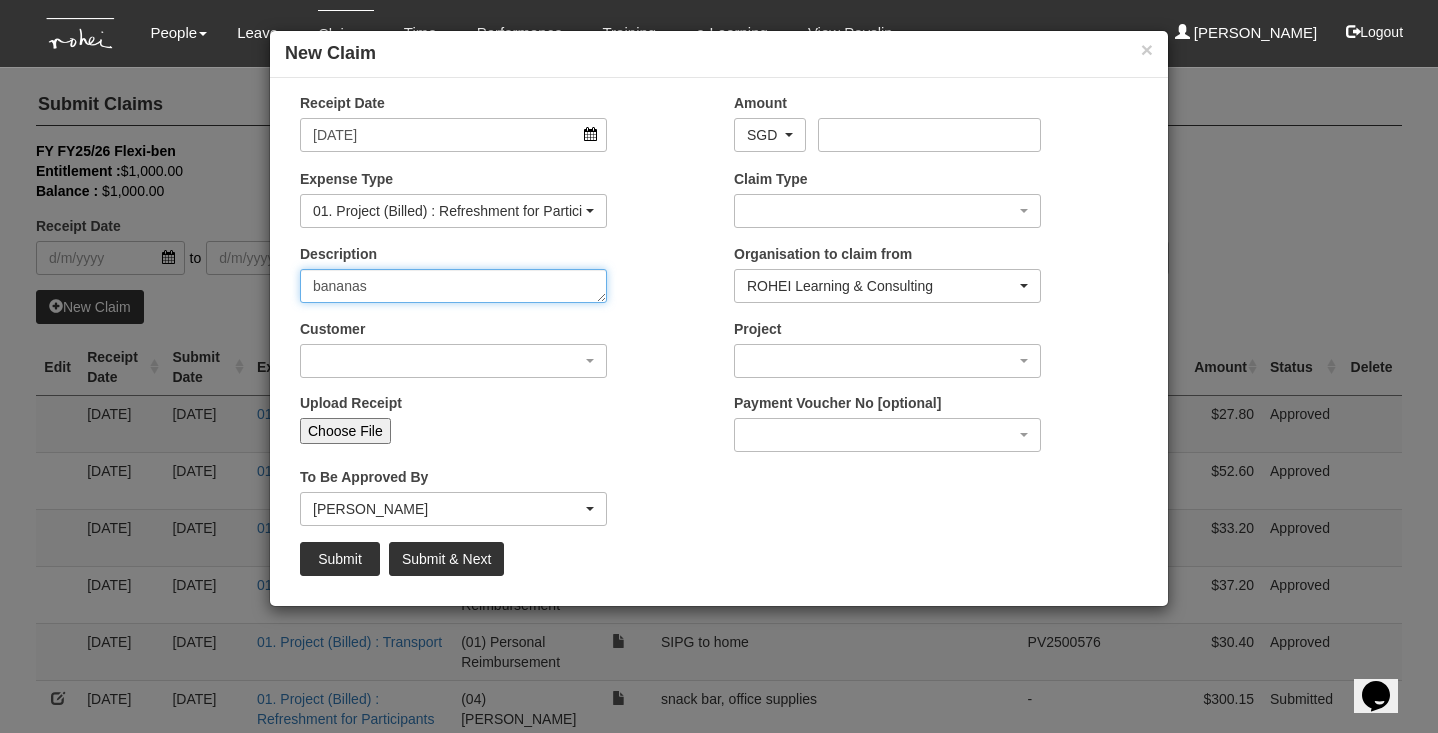 type on "bananas" 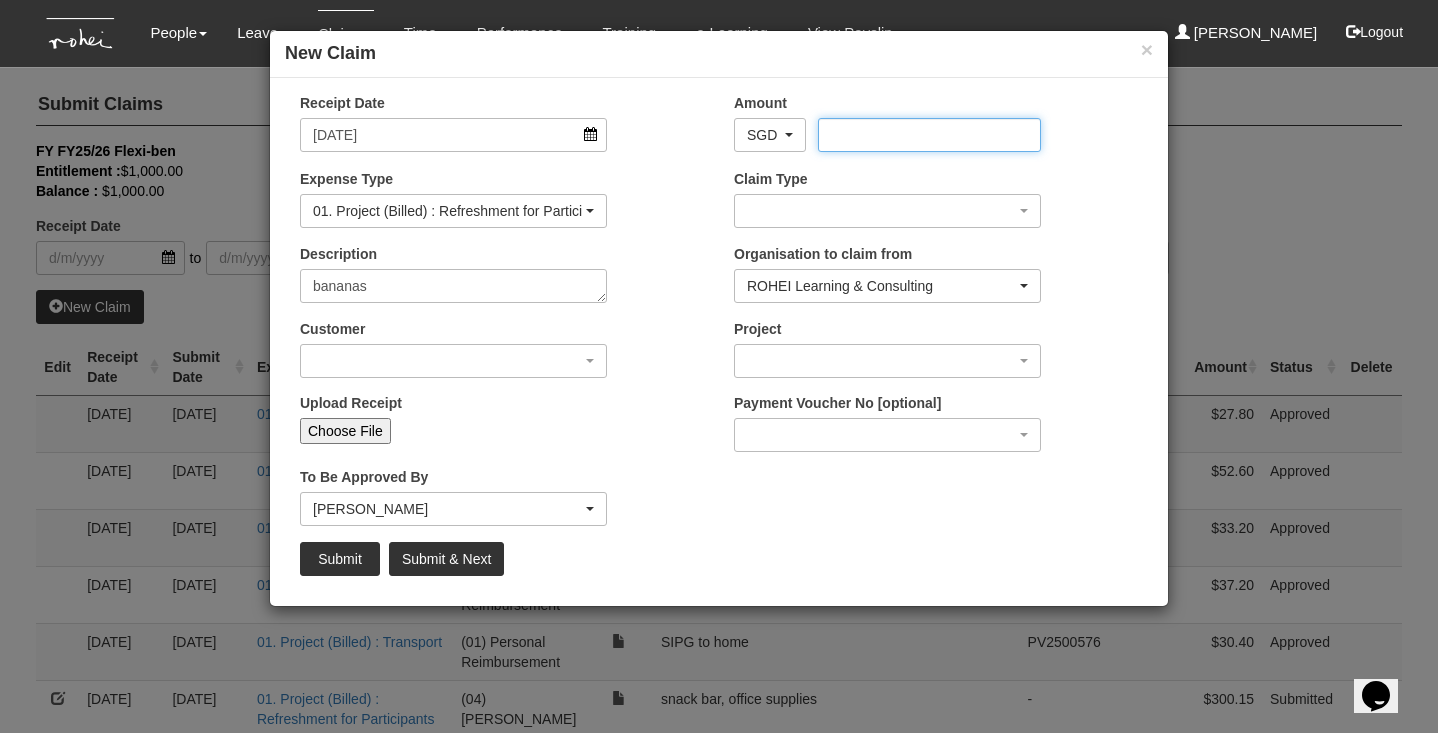 click on "Amount" at bounding box center (929, 135) 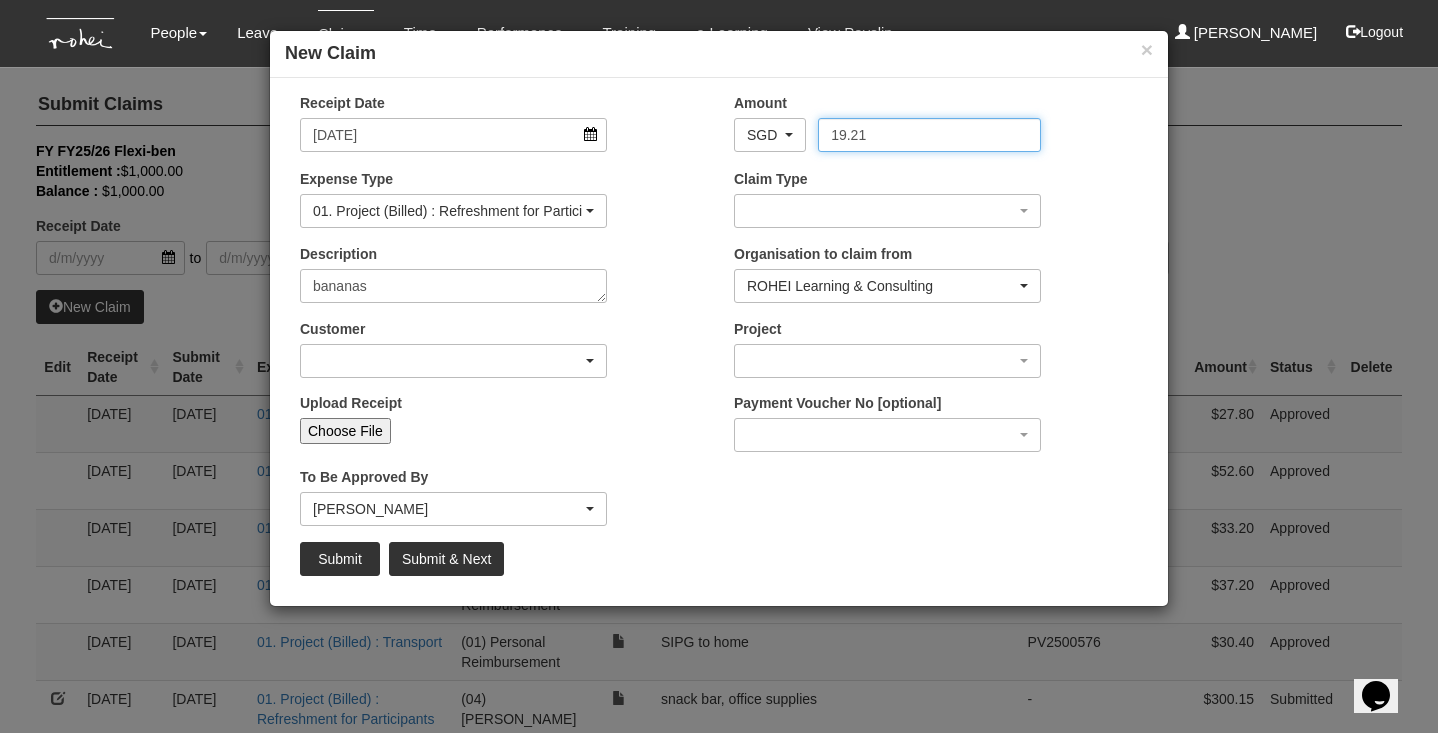 type on "19.21" 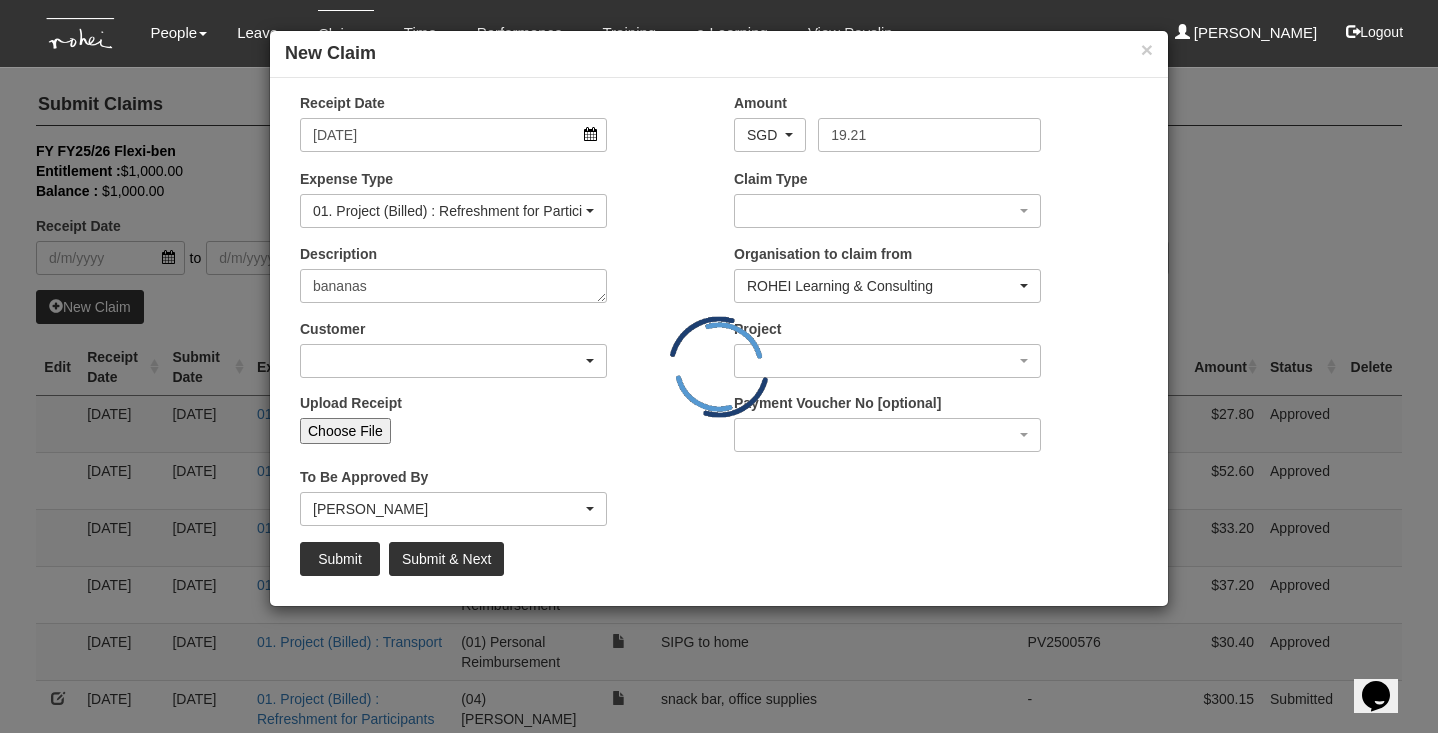 click at bounding box center [453, 361] 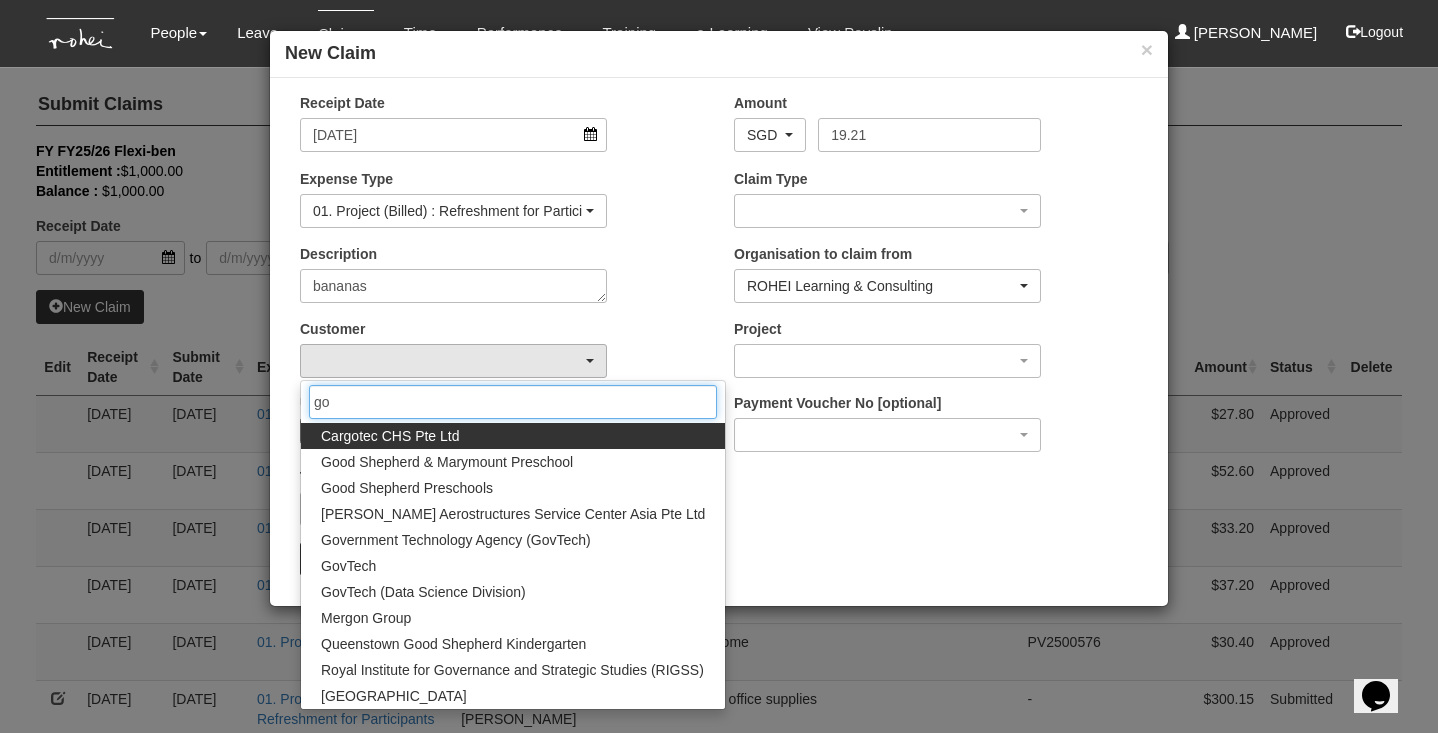 type on "g" 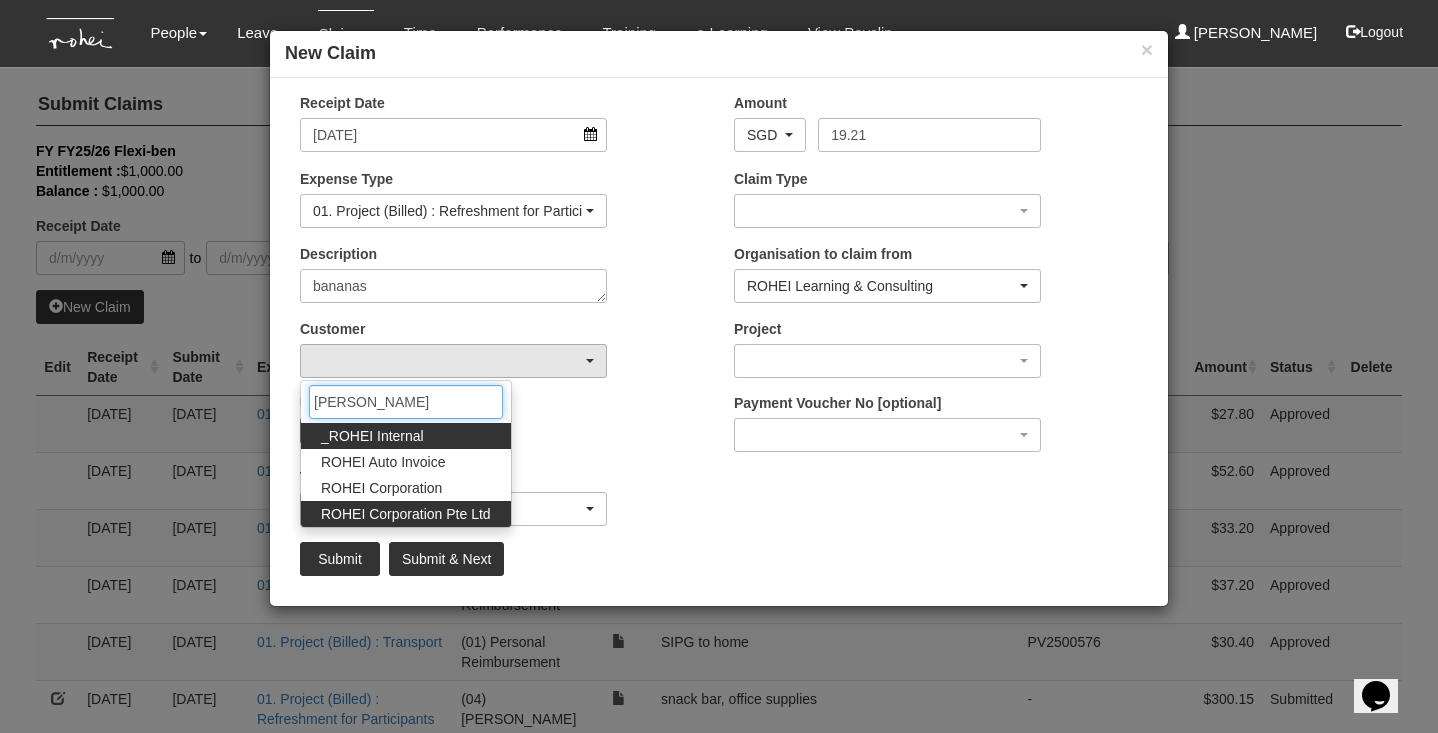 type on "[PERSON_NAME]" 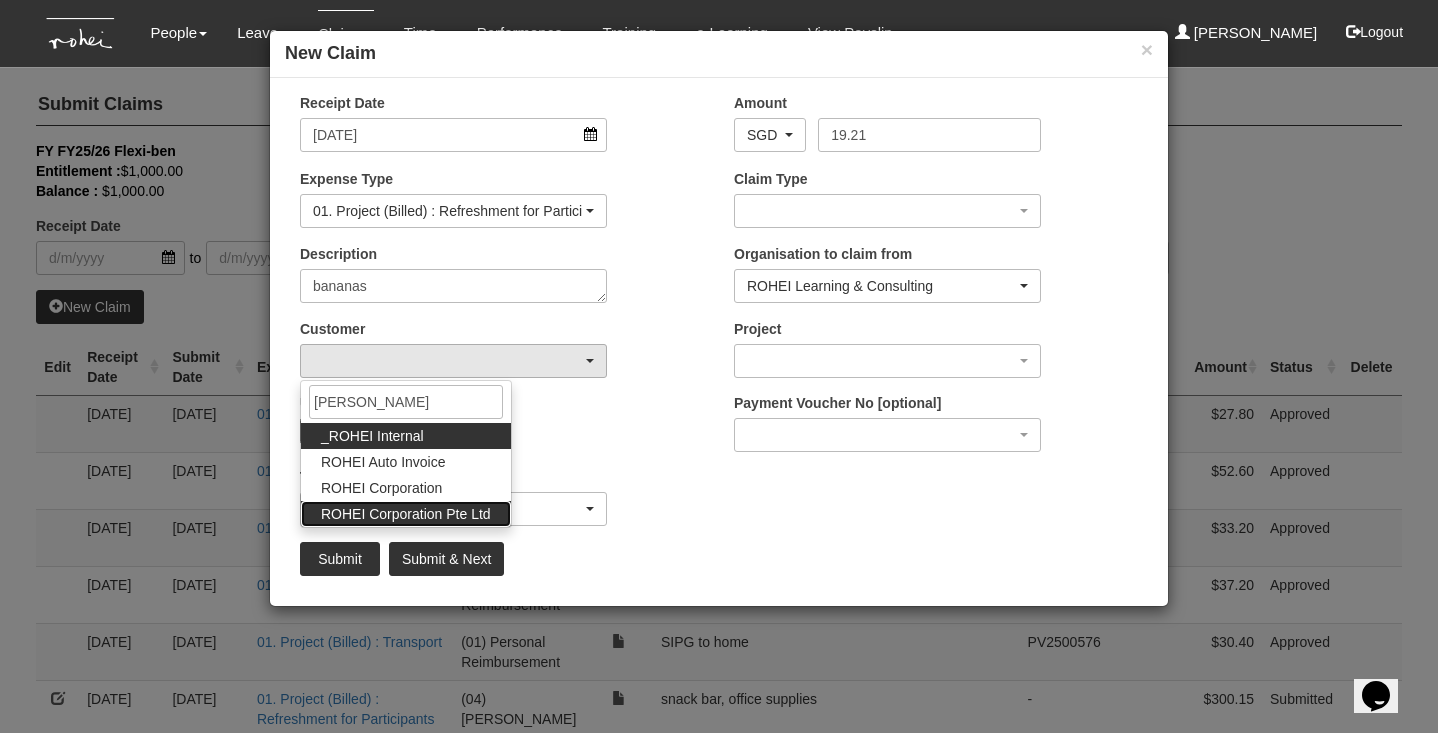 click on "ROHEI Corporation Pte Ltd" at bounding box center [406, 514] 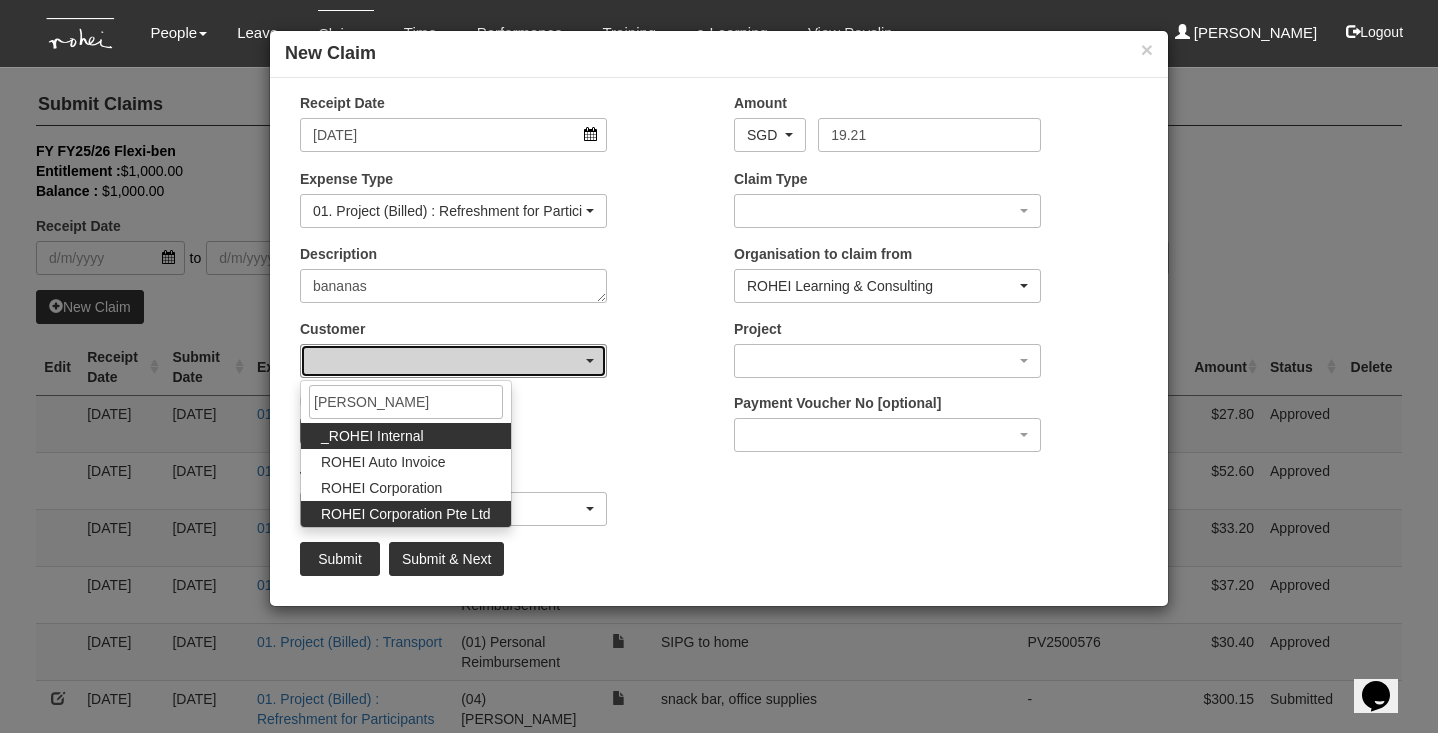 select on "124" 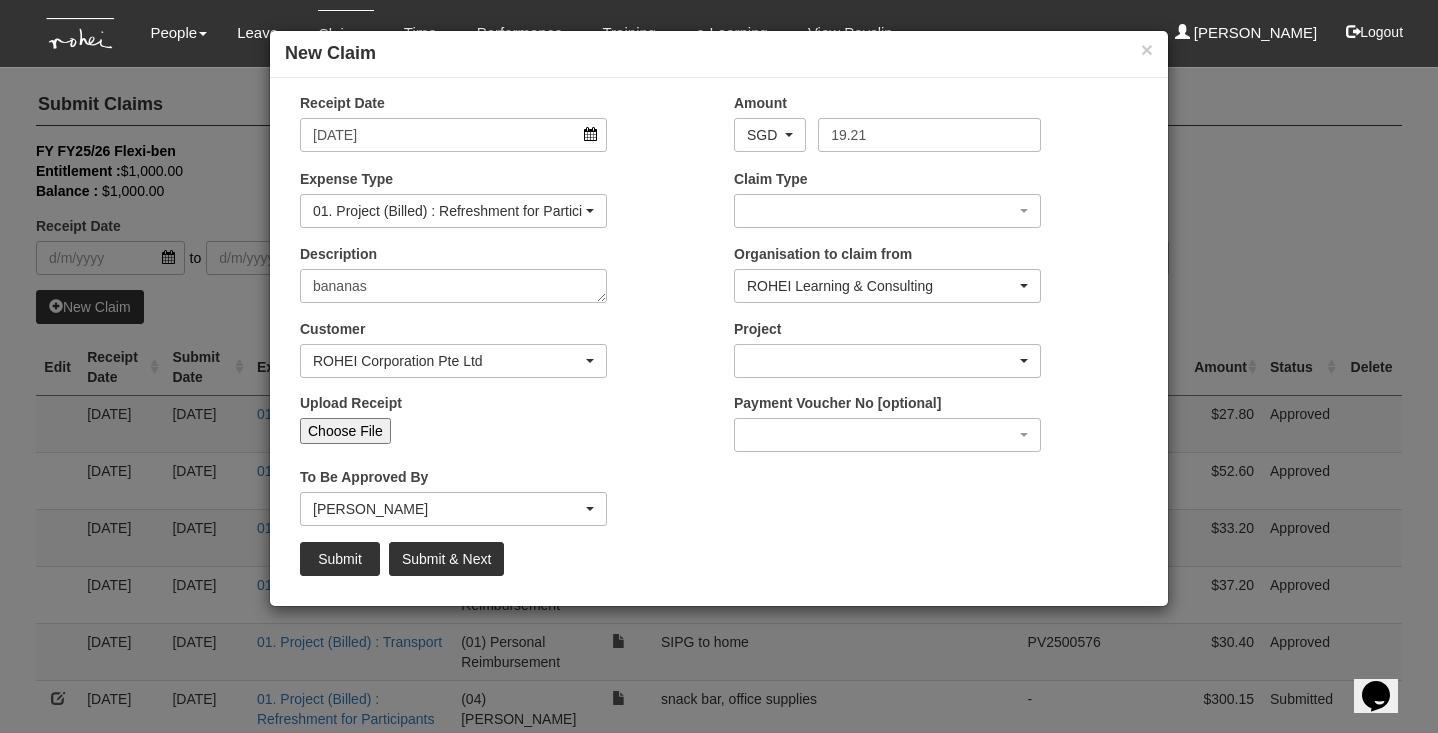 click at bounding box center [887, 361] 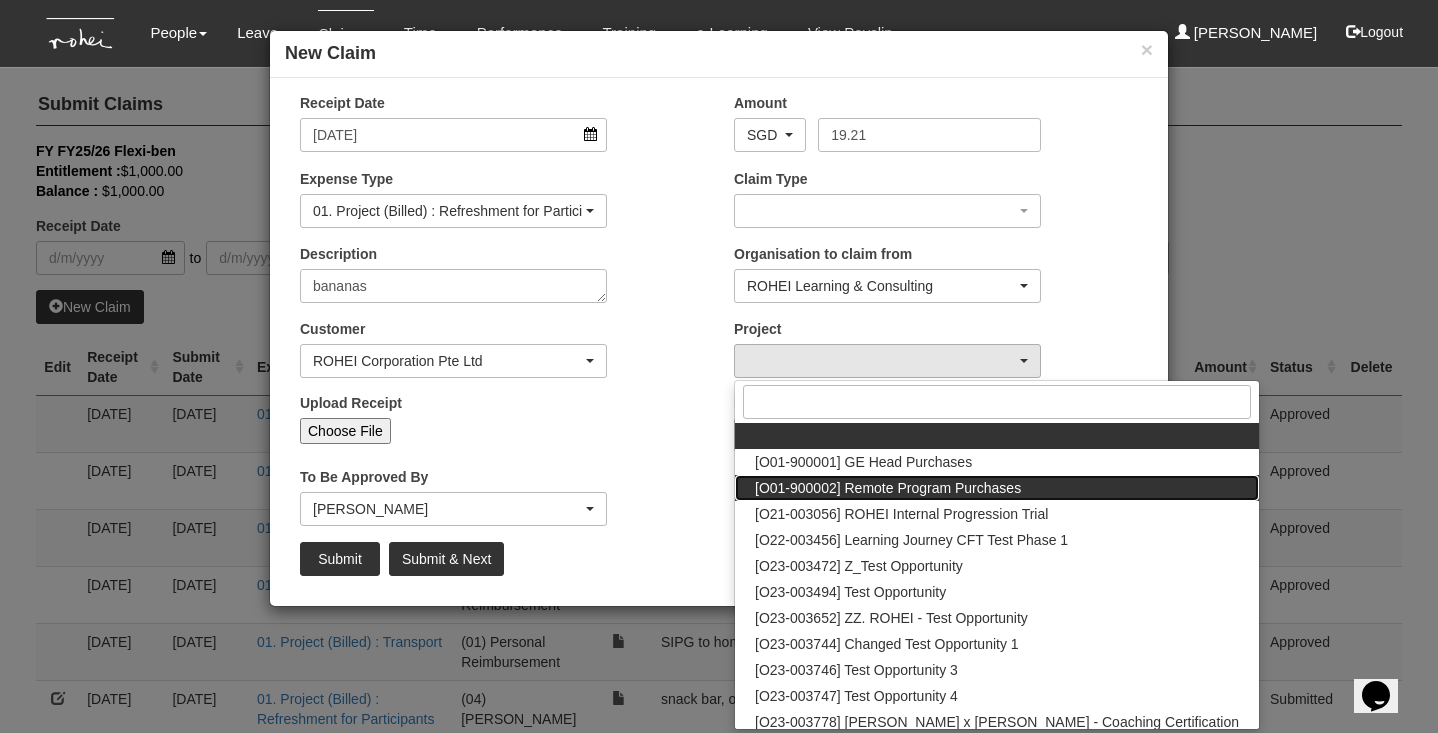 click on "[O01-900002] Remote Program Purchases" at bounding box center (888, 488) 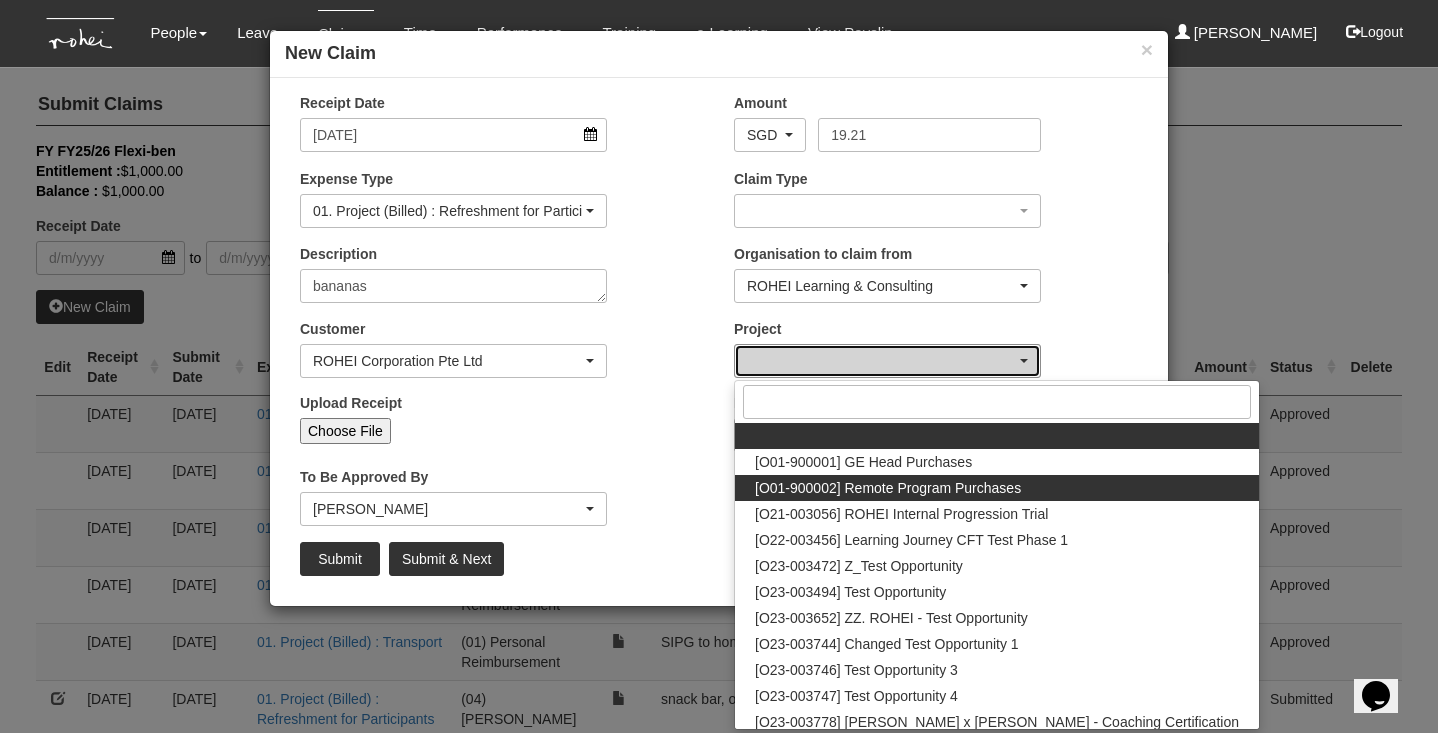 select on "1384" 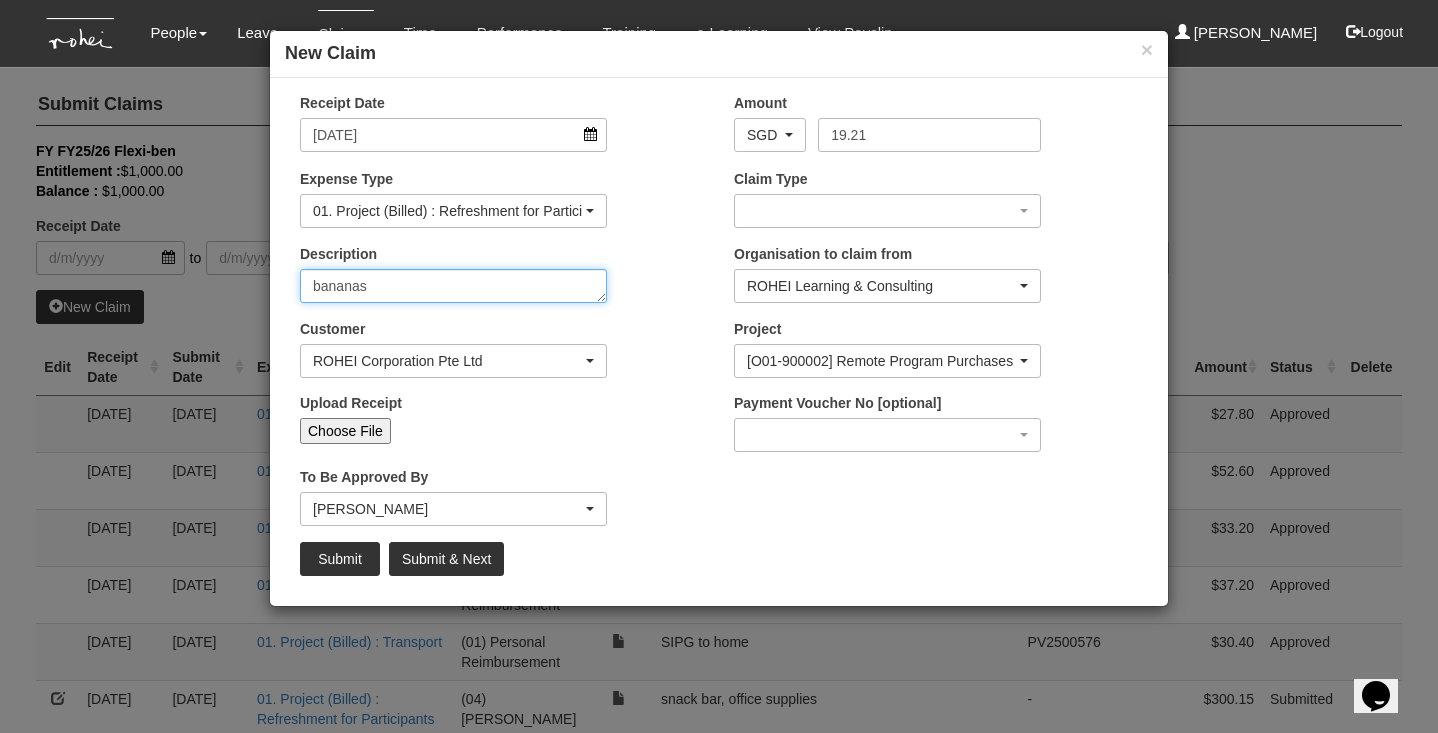 click on "bananas" at bounding box center [453, 286] 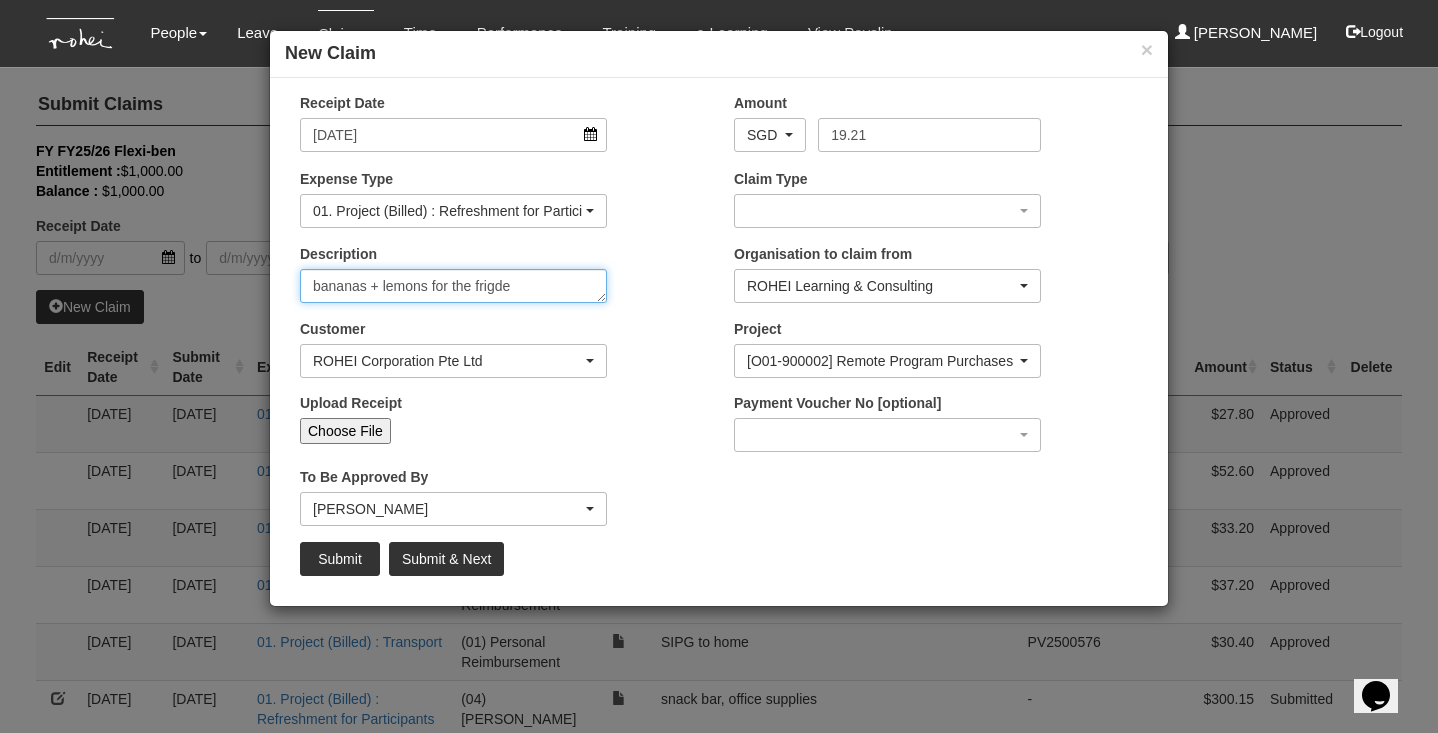 type on "bananas + lemons for the fridge" 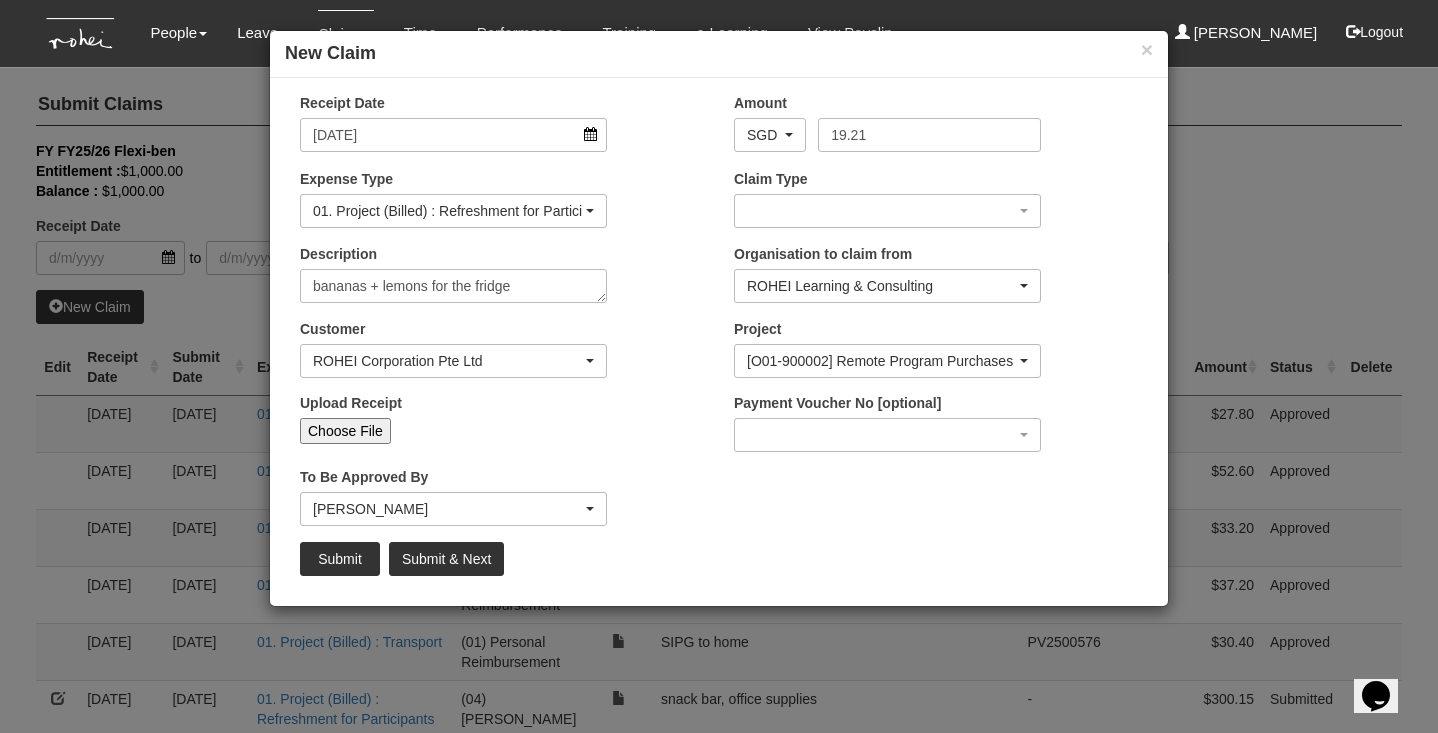 drag, startPoint x: 555, startPoint y: 311, endPoint x: 796, endPoint y: 366, distance: 247.19627 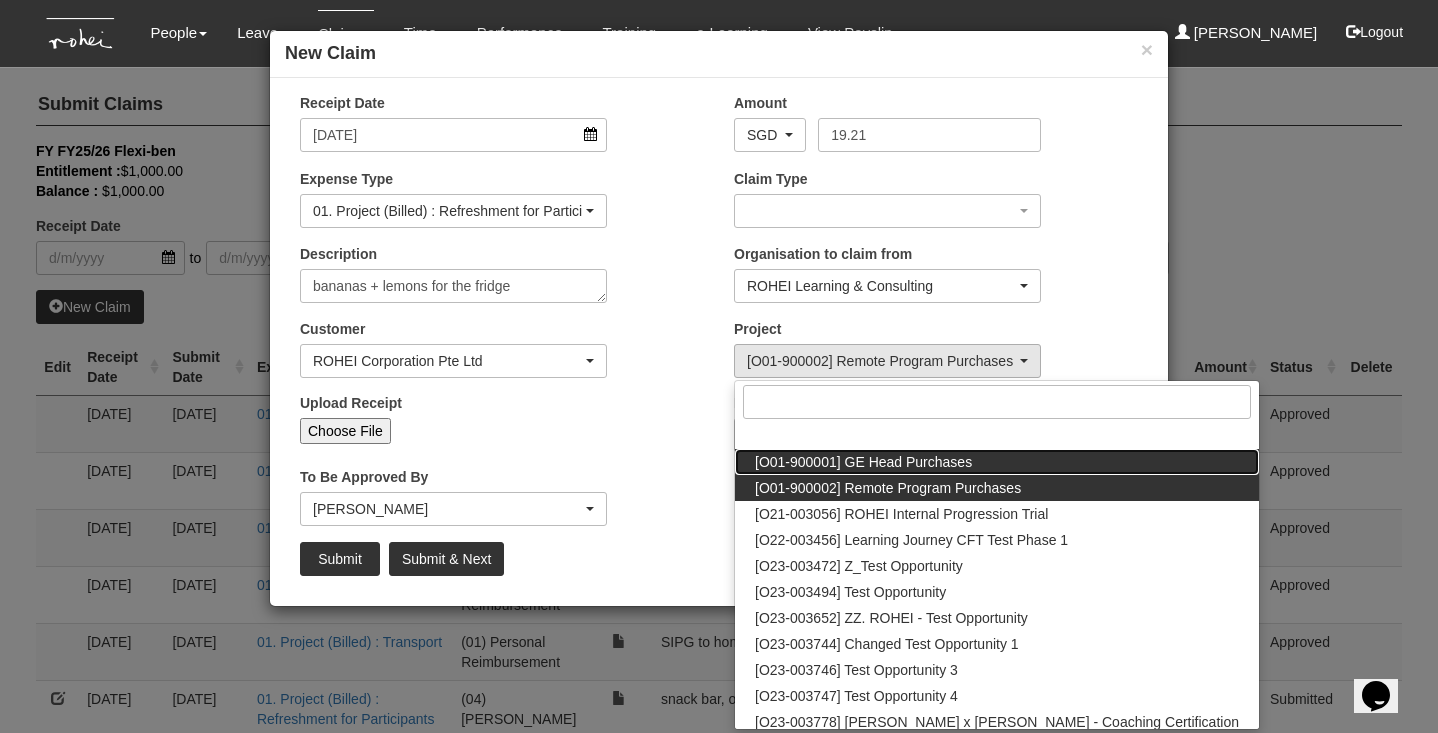 click on "[O01-900001] GE Head Purchases" at bounding box center [863, 462] 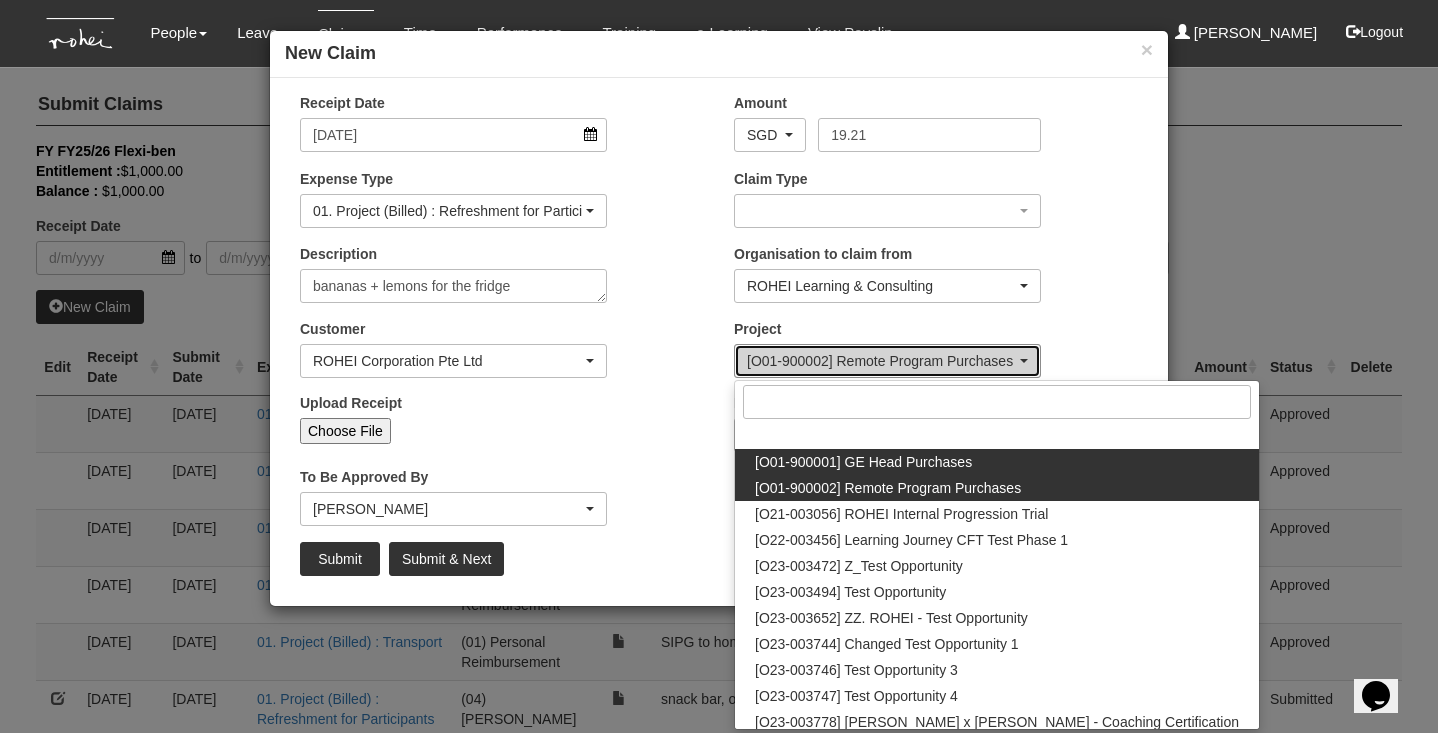 select on "1381" 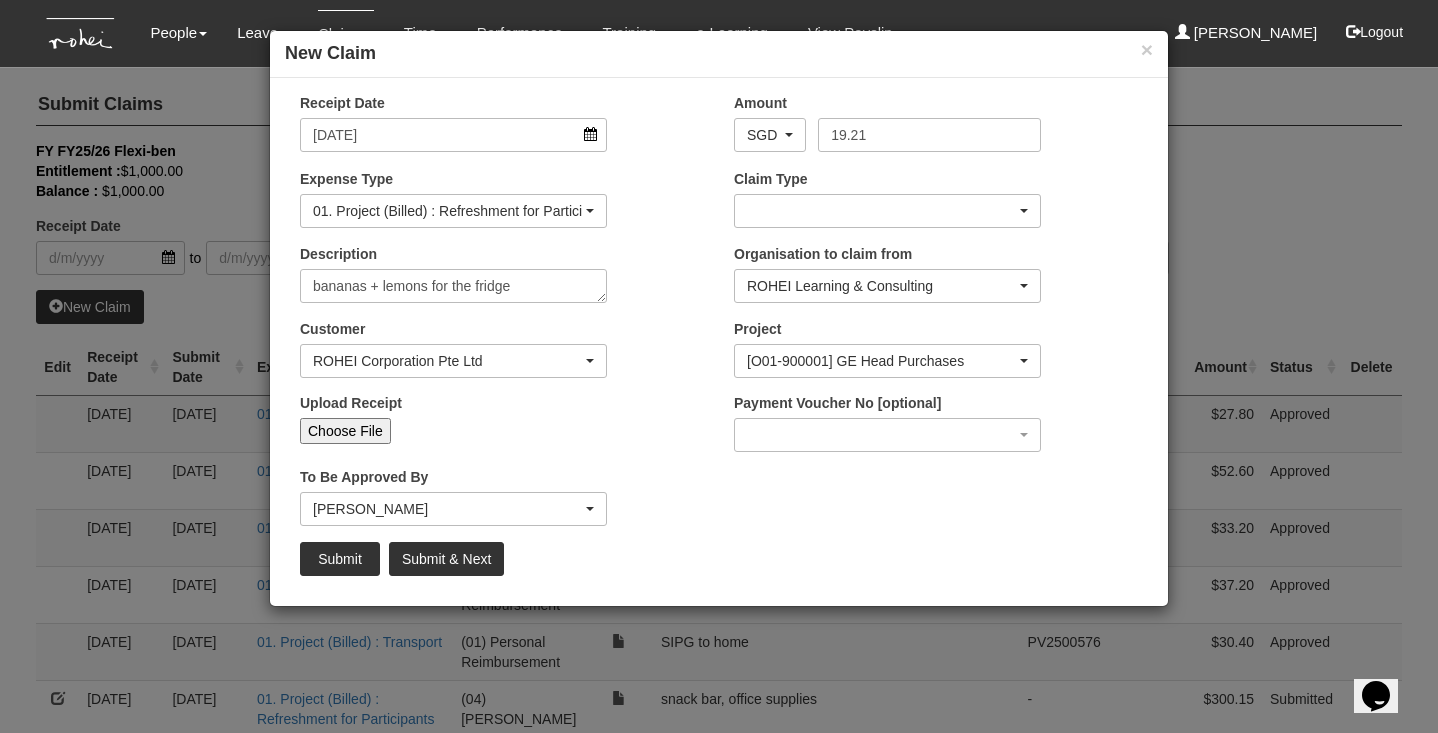 click at bounding box center (887, 211) 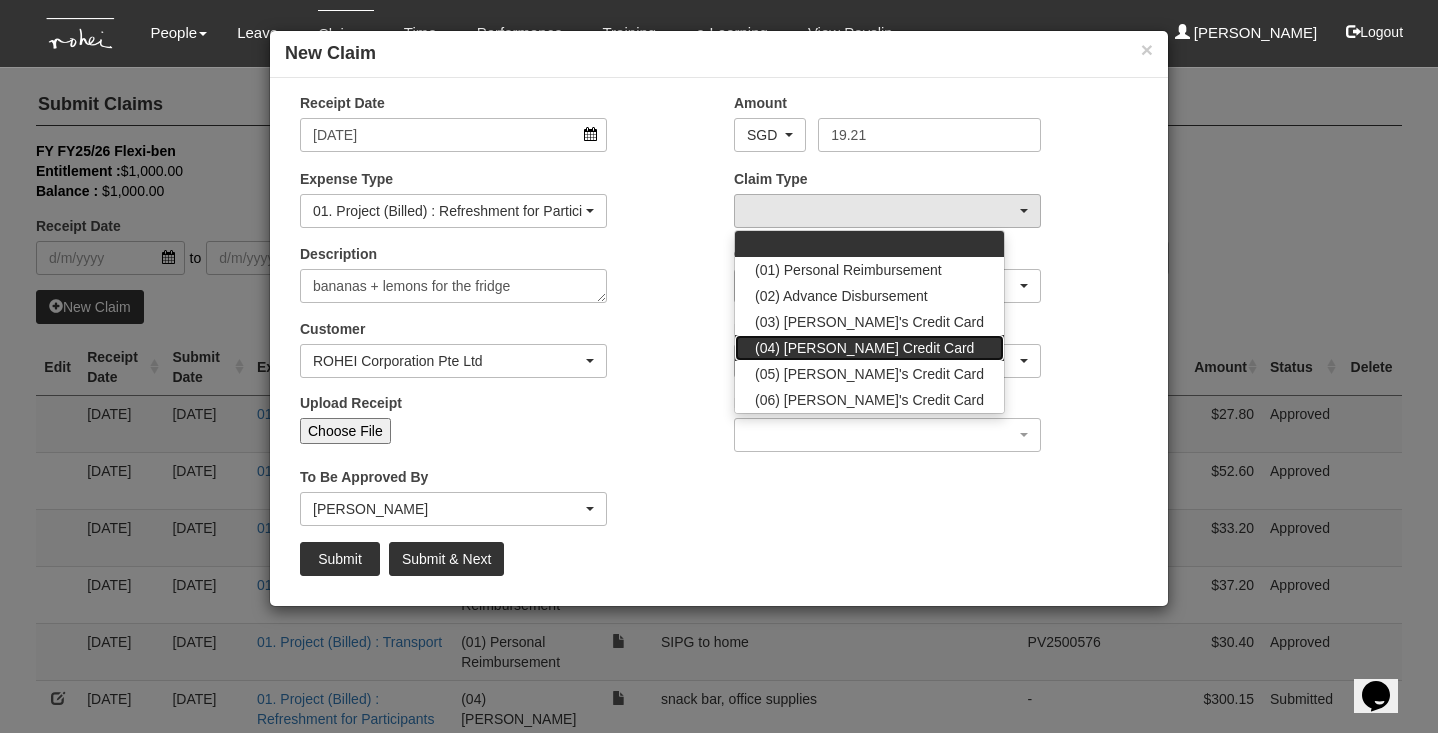 click on "(04) [PERSON_NAME] Credit Card" at bounding box center (864, 348) 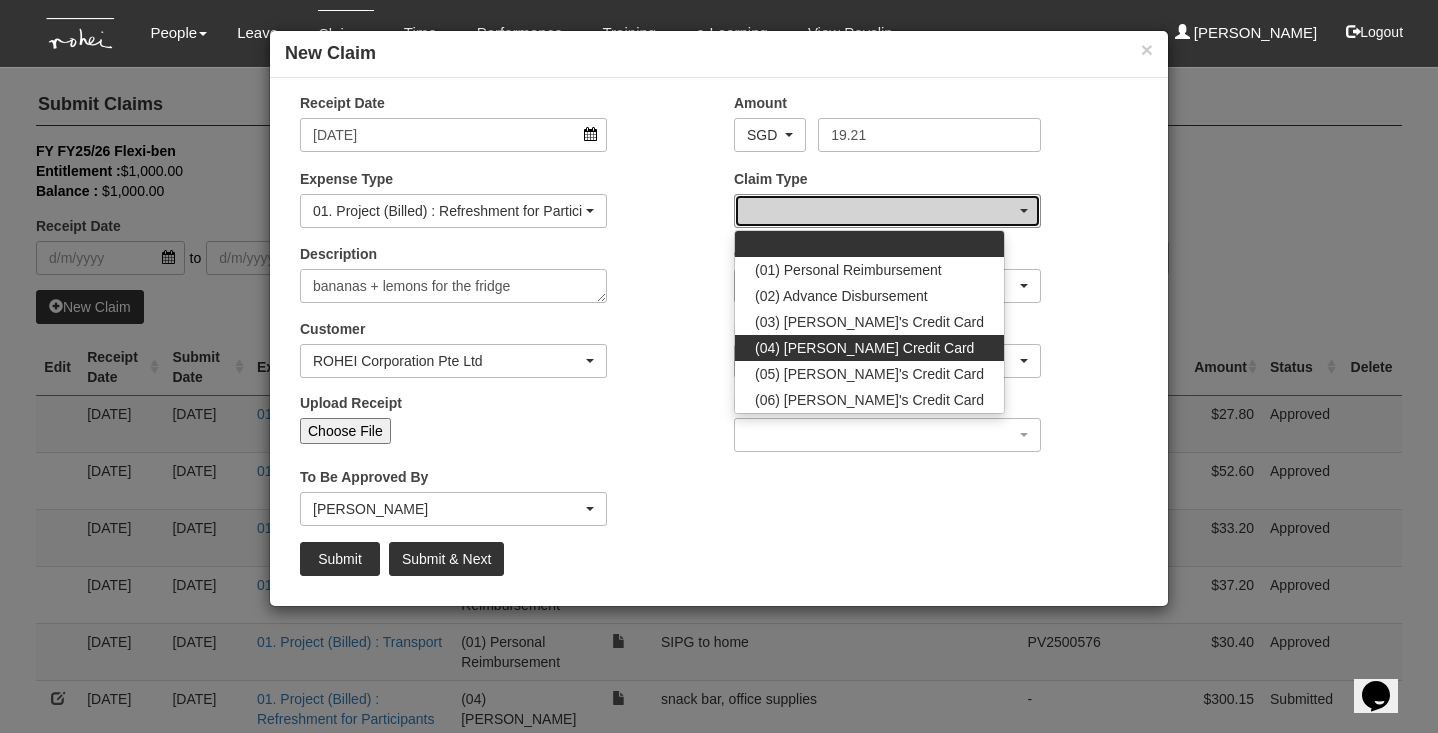 select on "16" 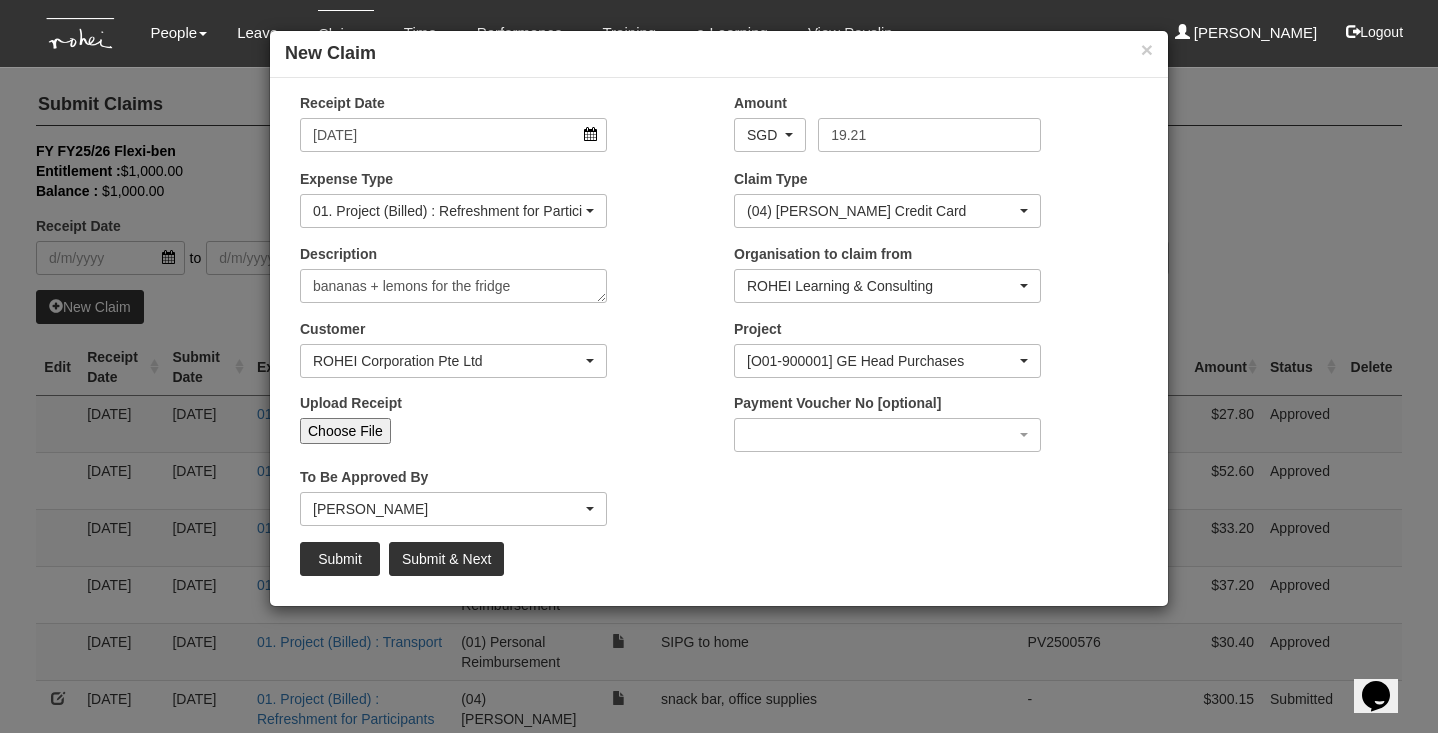 click on "Choose File" at bounding box center (345, 431) 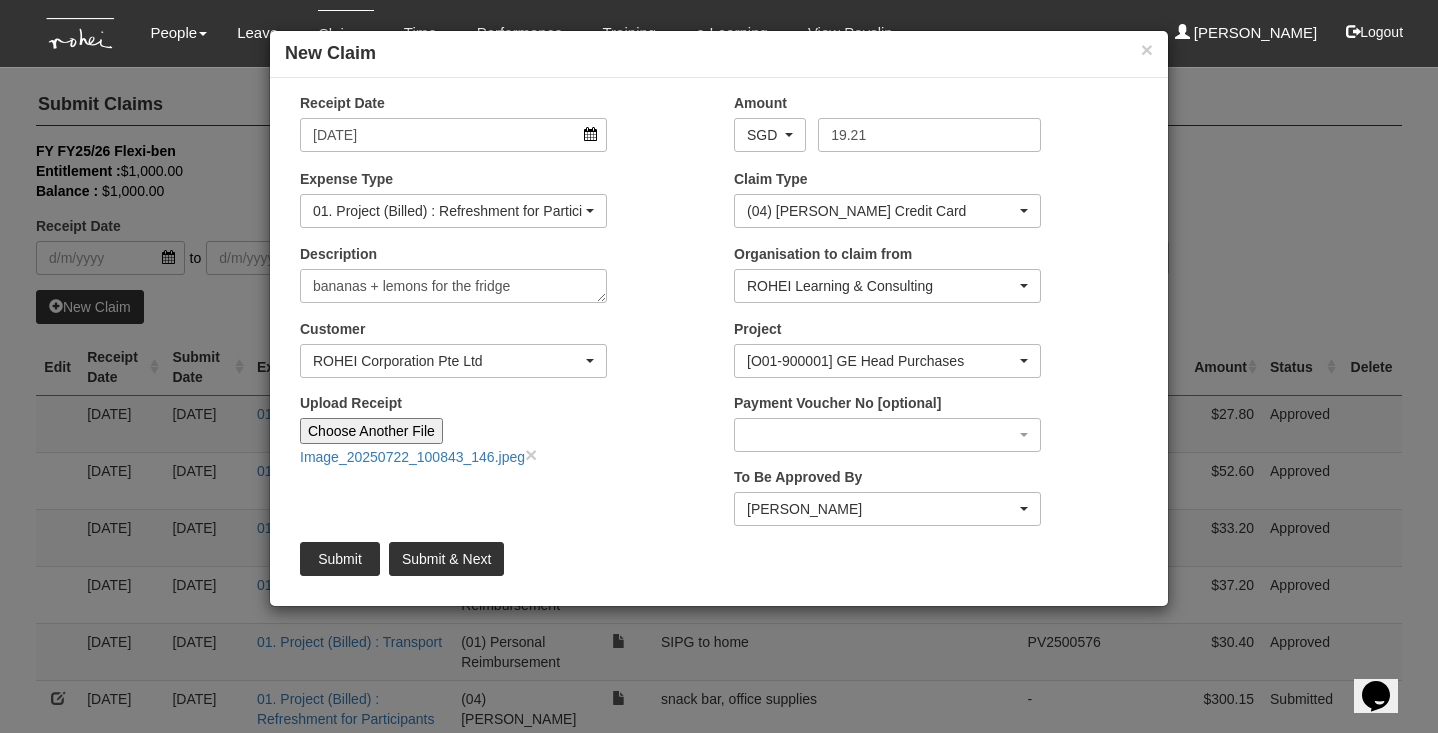 type on "Choose Another File" 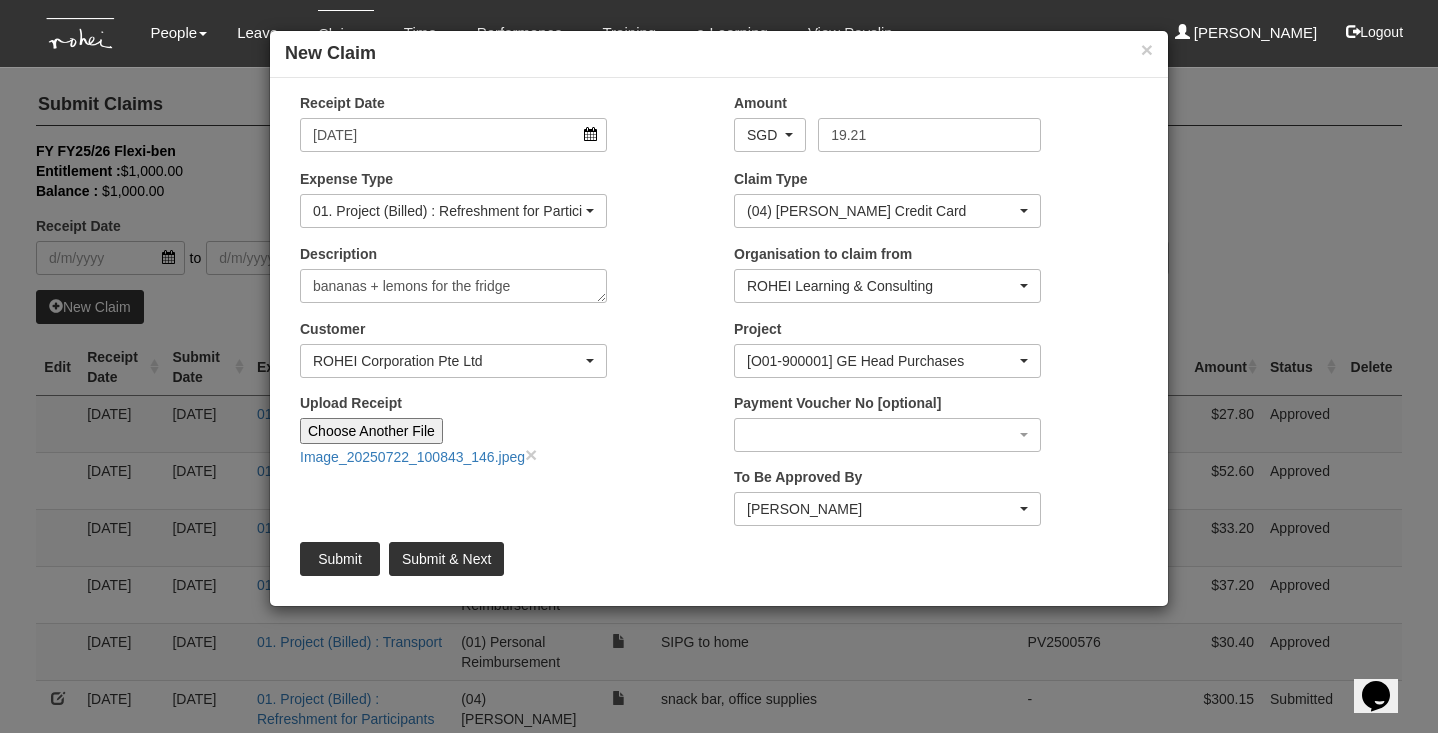 click on "Submit" at bounding box center [340, 559] 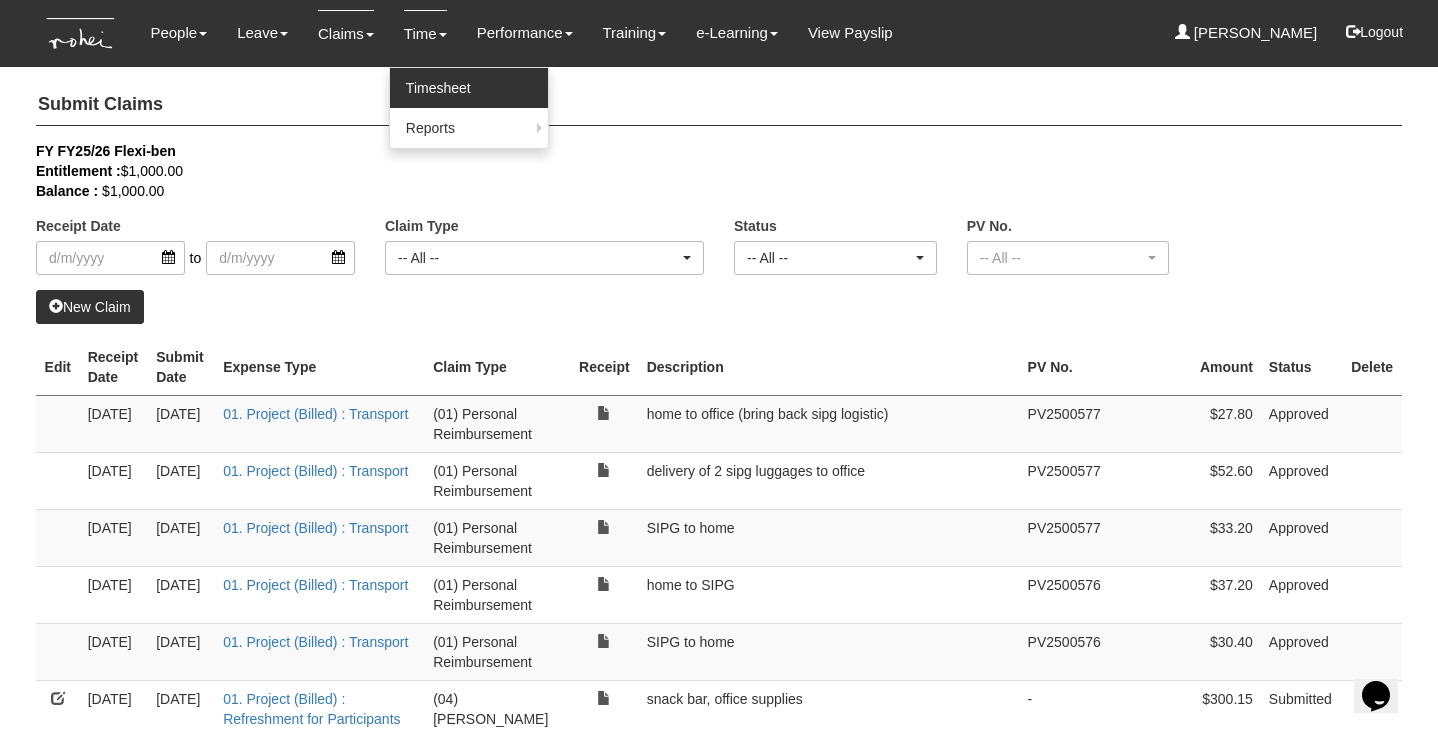 click on "Timesheet" at bounding box center (469, 88) 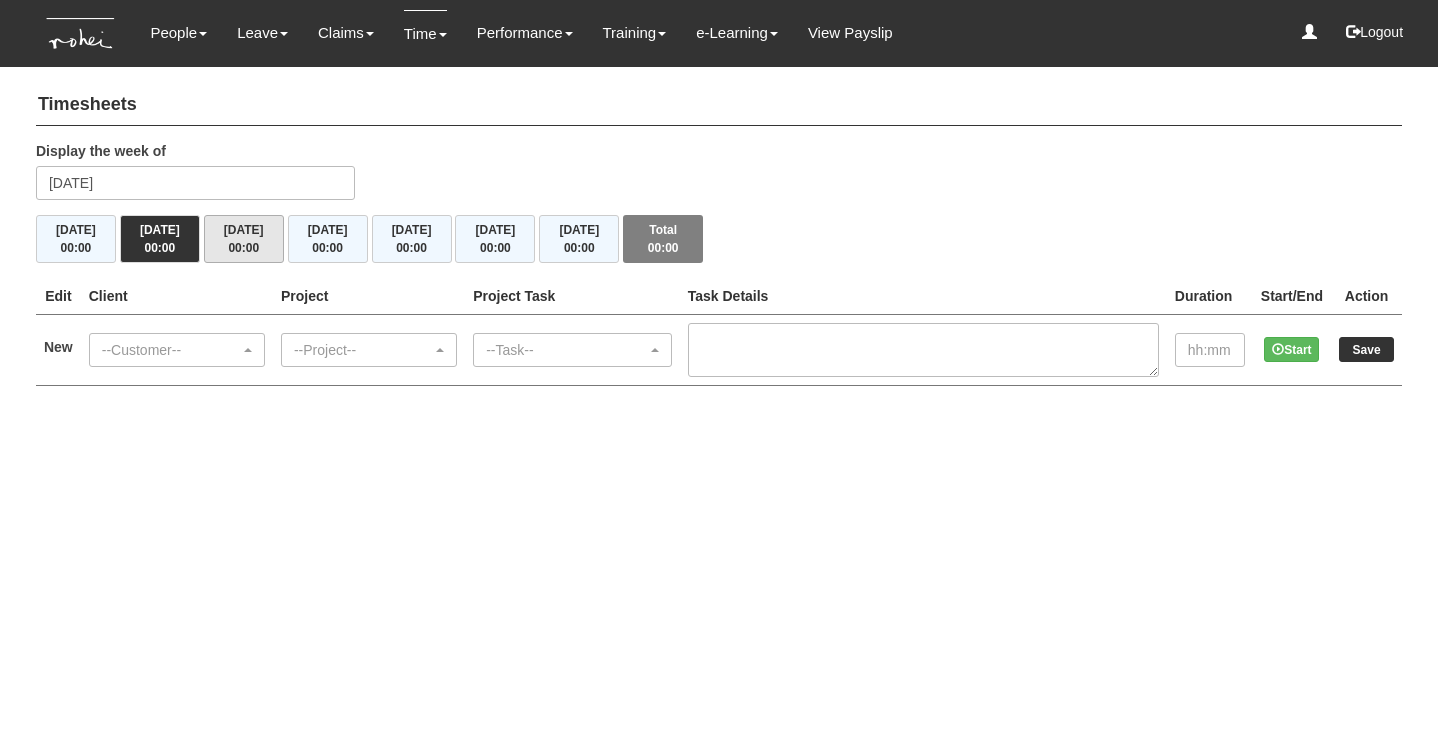 scroll, scrollTop: 0, scrollLeft: 0, axis: both 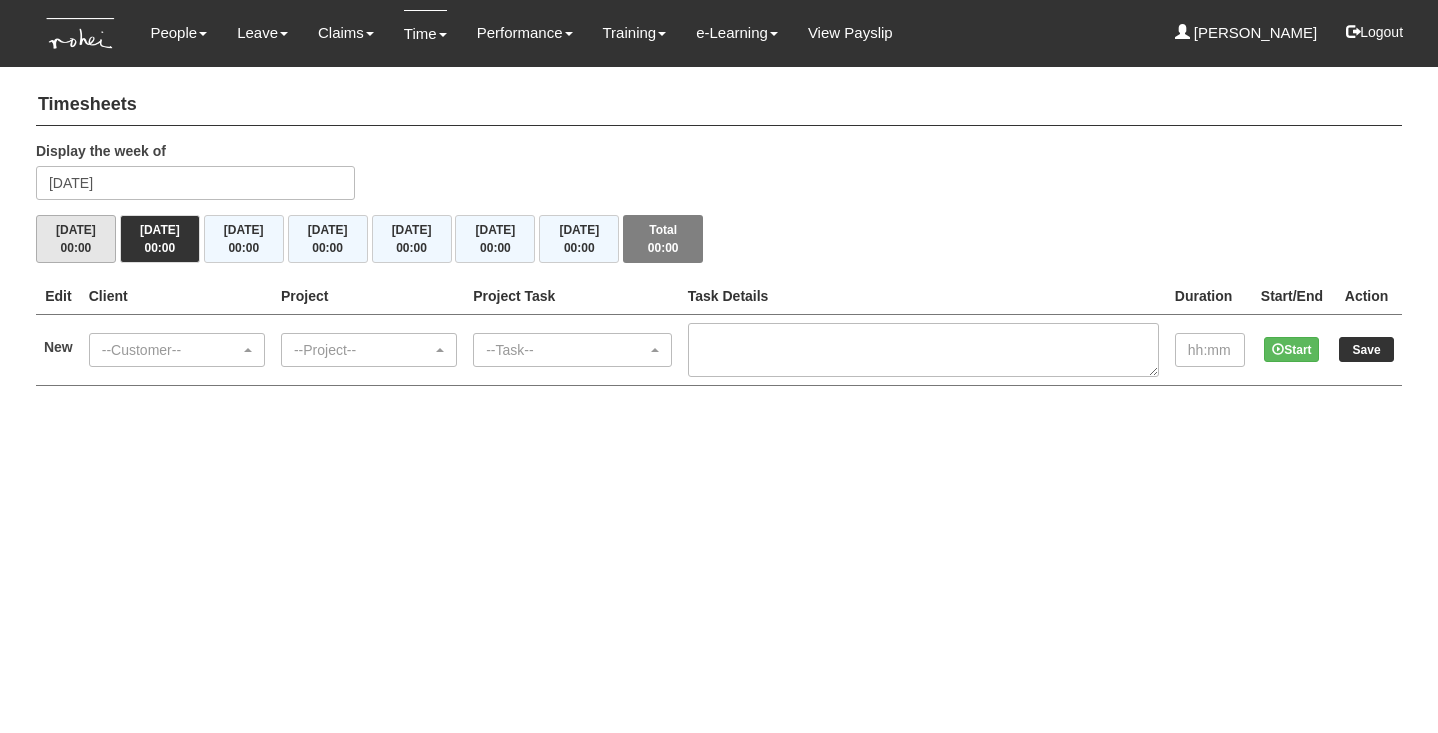 click on "00:00" at bounding box center [76, 248] 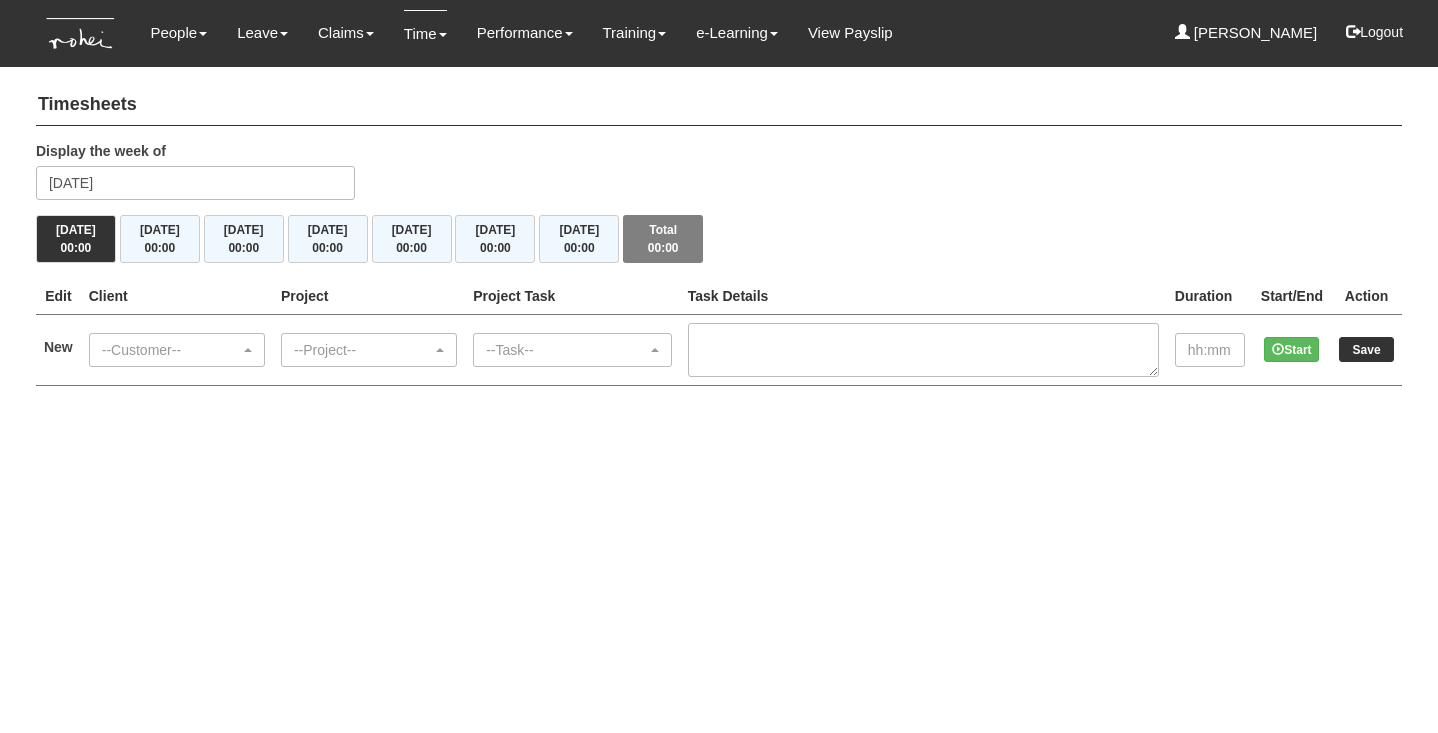 scroll, scrollTop: 0, scrollLeft: 0, axis: both 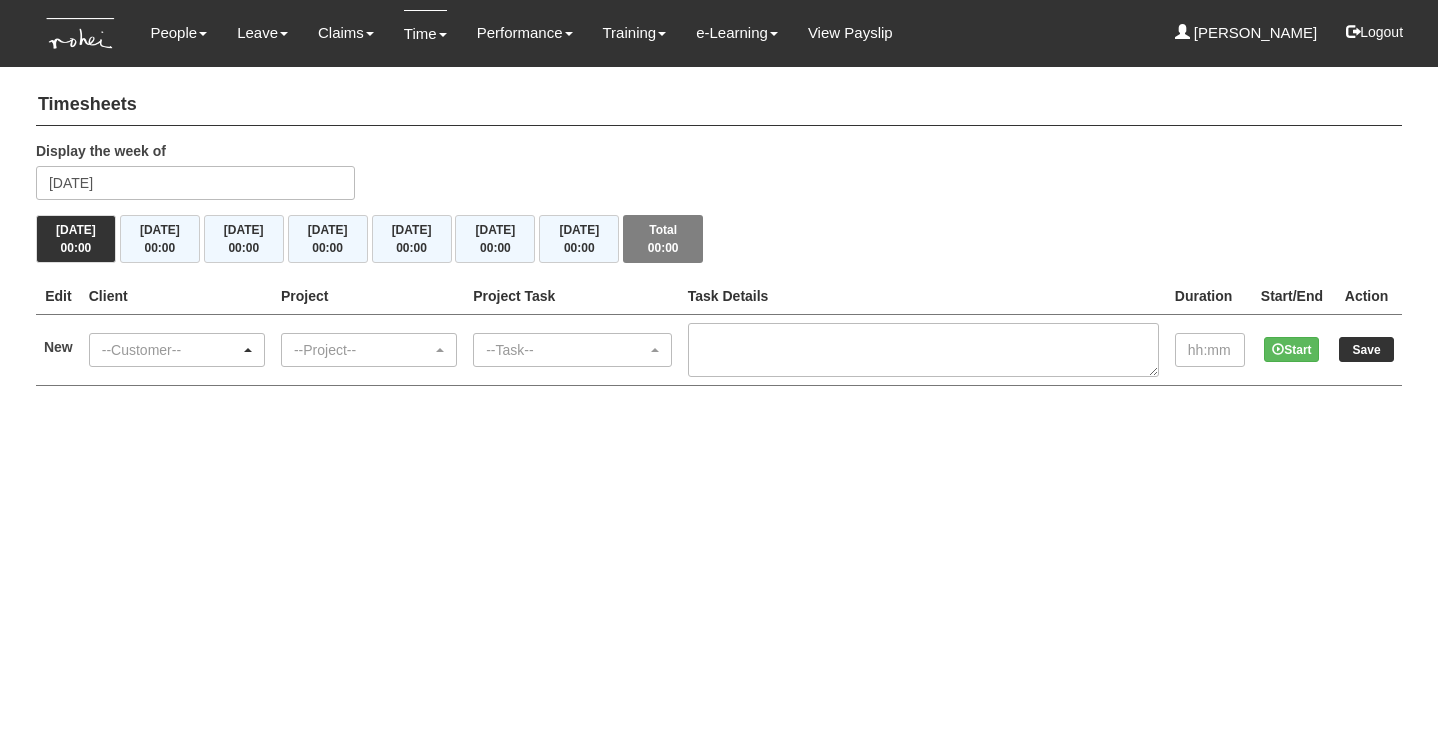 click on "--Customer--" at bounding box center (171, 350) 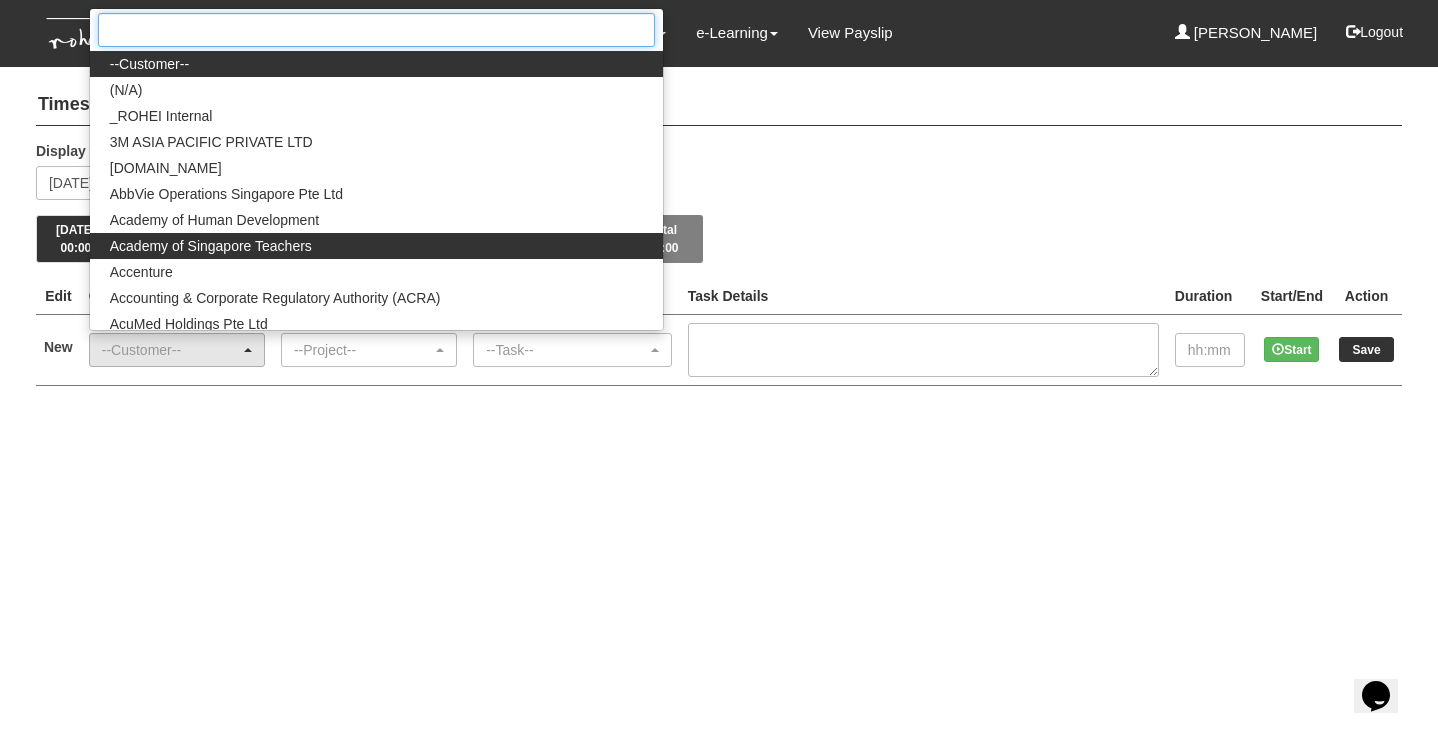 scroll, scrollTop: 0, scrollLeft: 0, axis: both 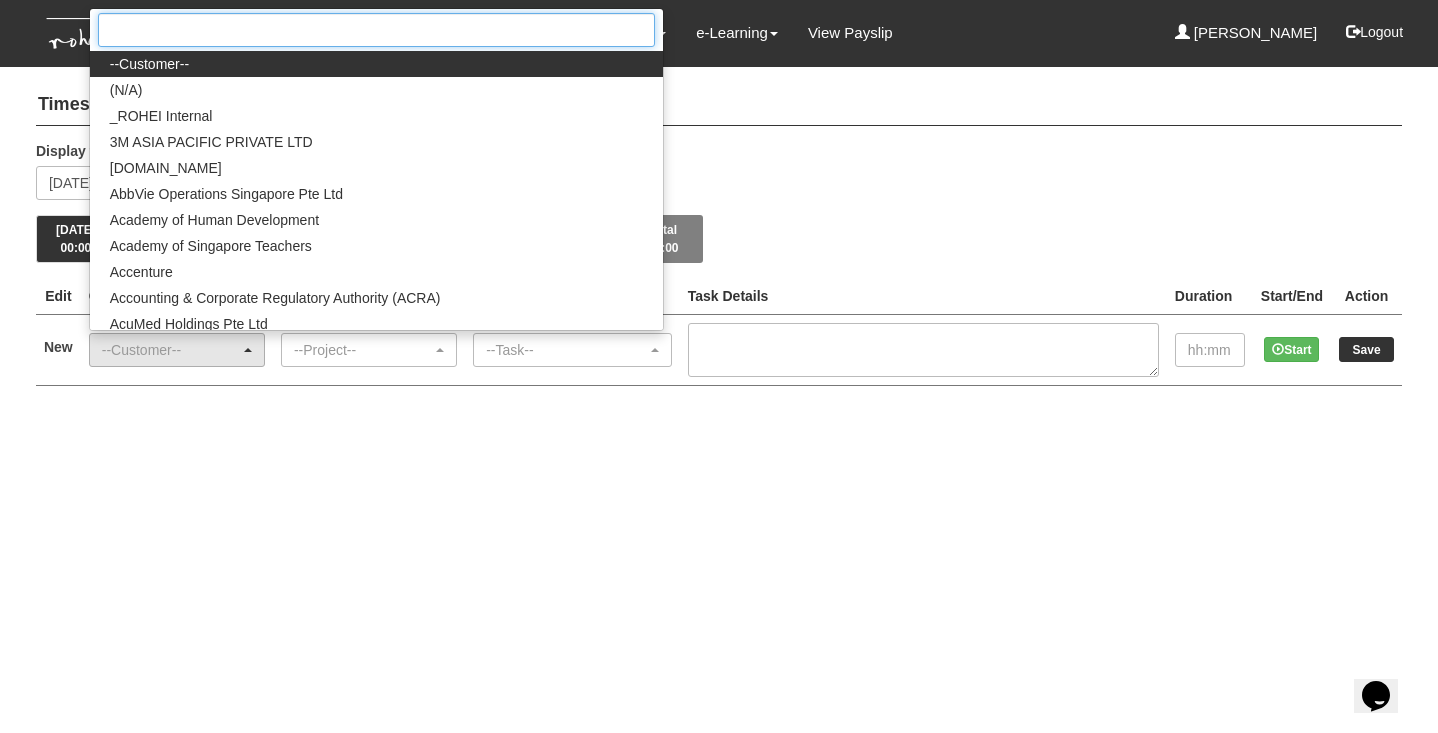 click at bounding box center [376, 30] 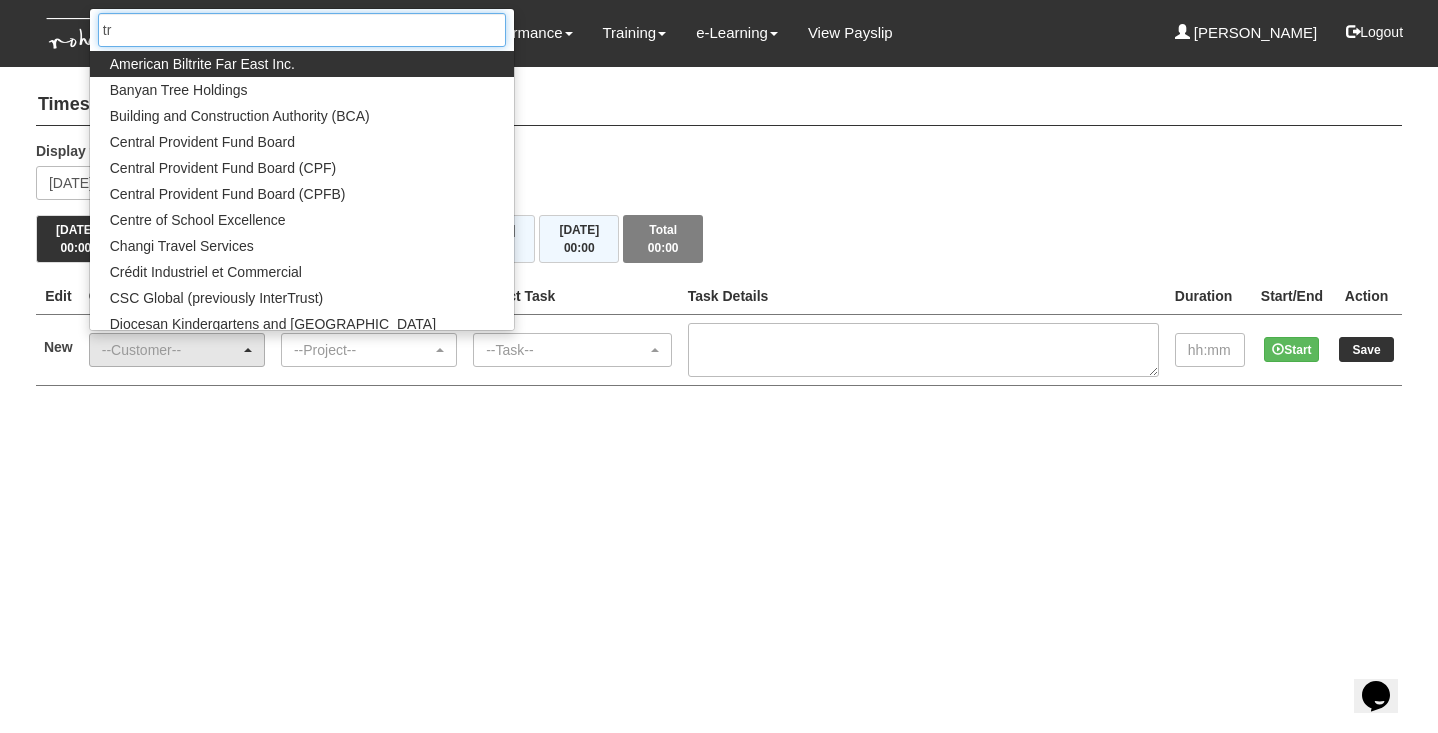 type on "t" 